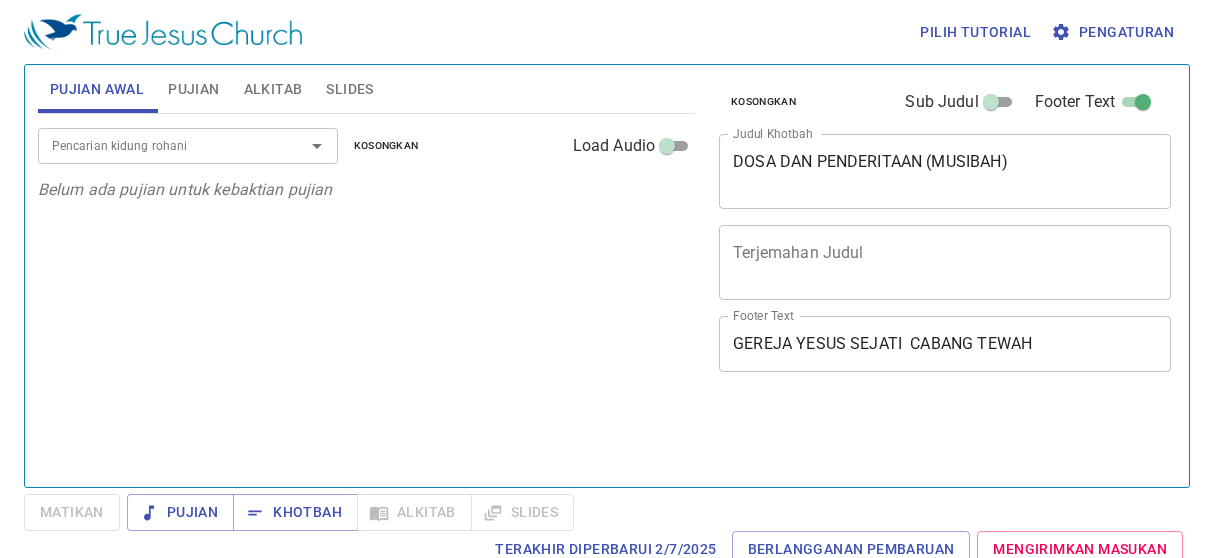 scroll, scrollTop: 0, scrollLeft: 0, axis: both 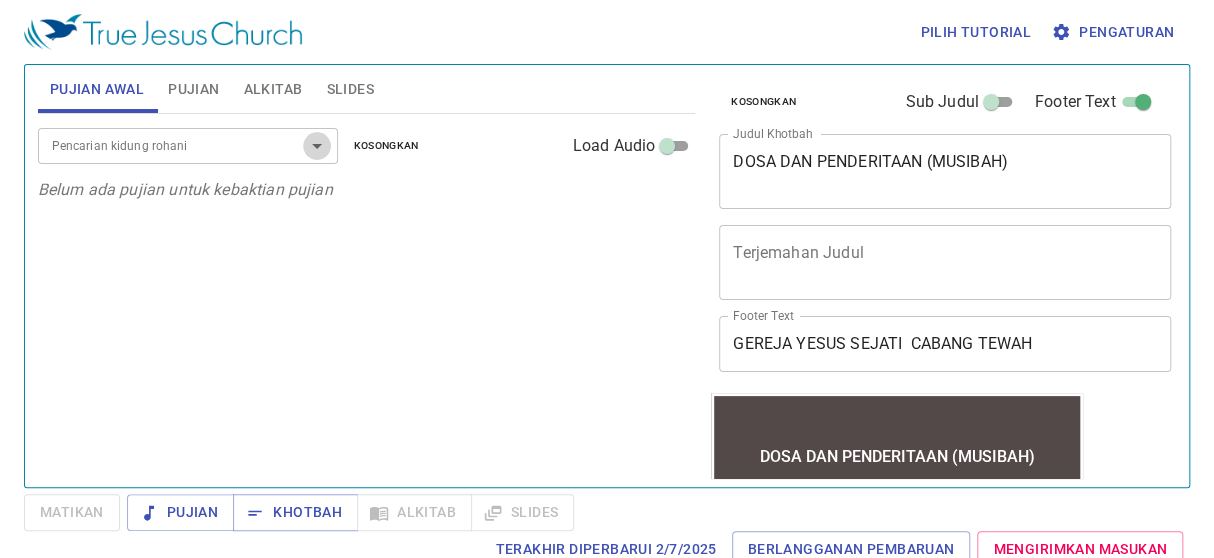 click 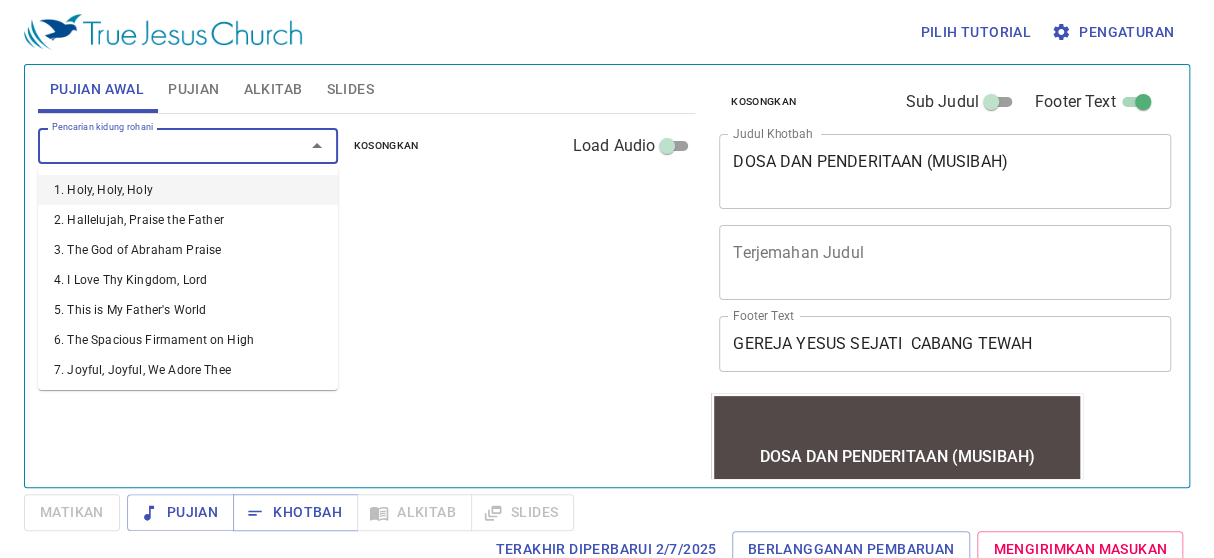 click on "Pencarian kidung rohani" at bounding box center (158, 145) 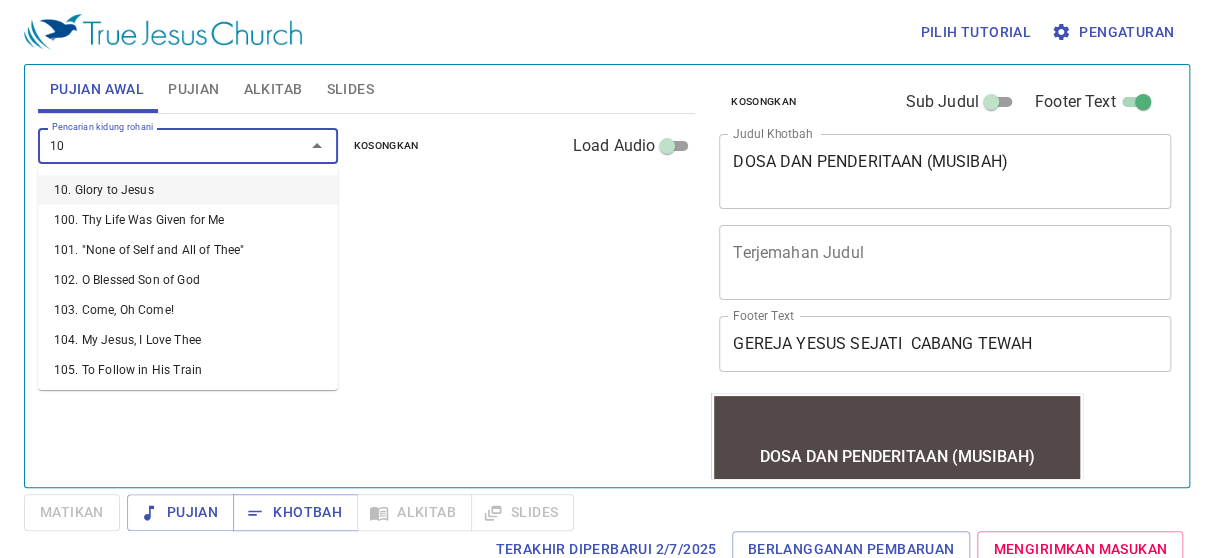 type on "109" 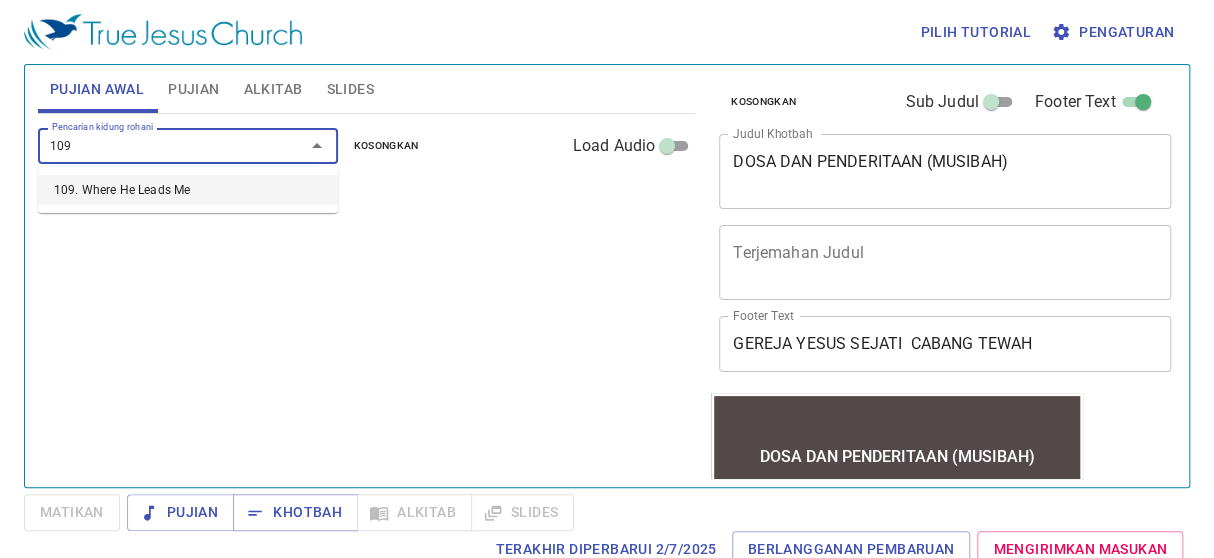 click on "109. Where He Leads Me" at bounding box center (188, 190) 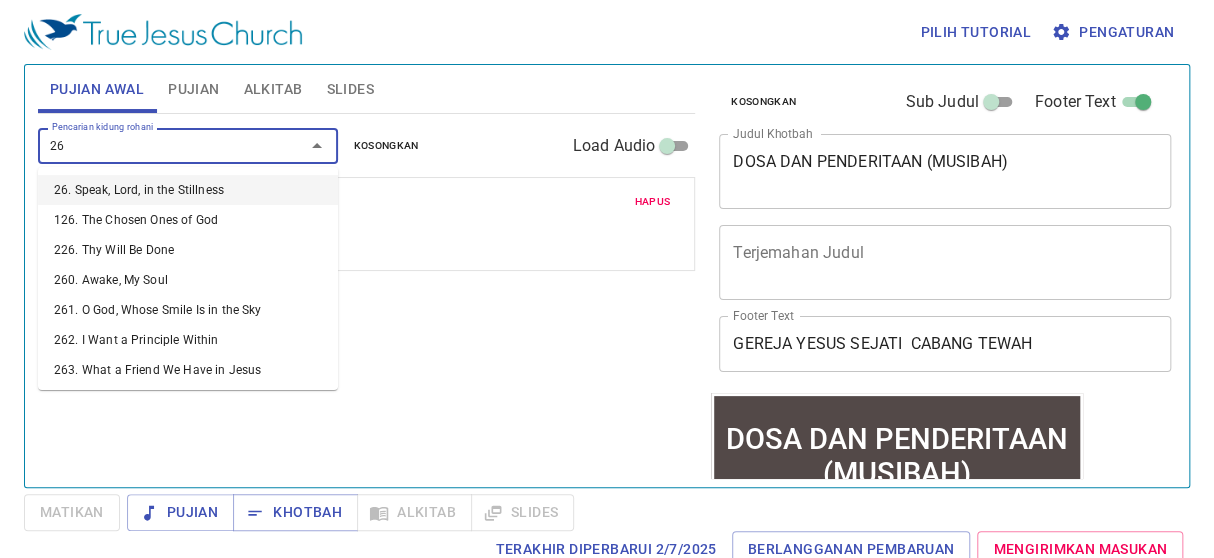 type on "263" 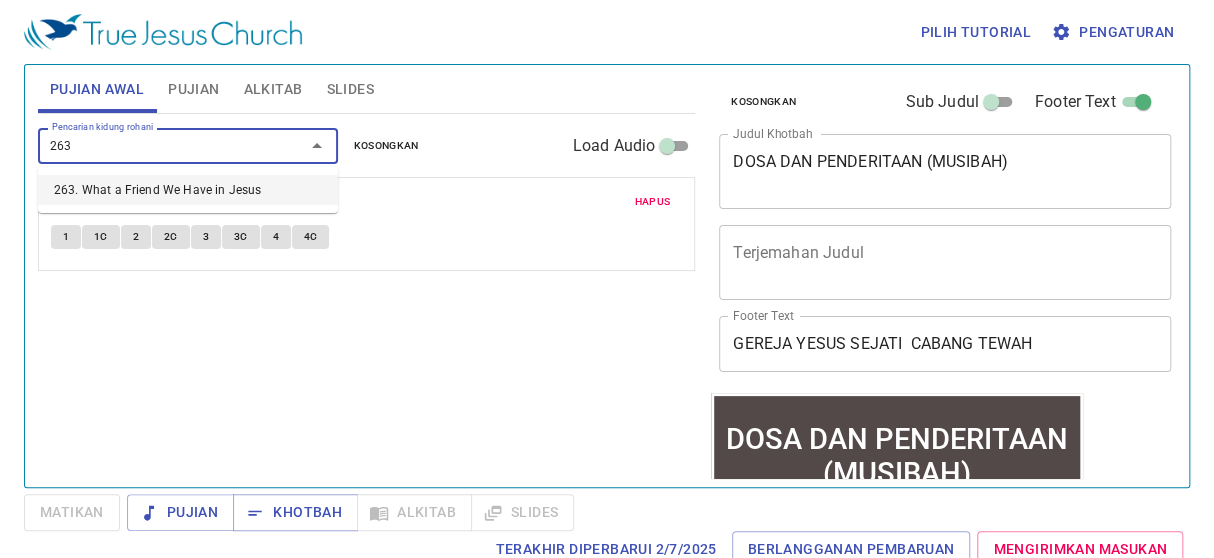click on "263. What a Friend We Have in Jesus" at bounding box center (188, 190) 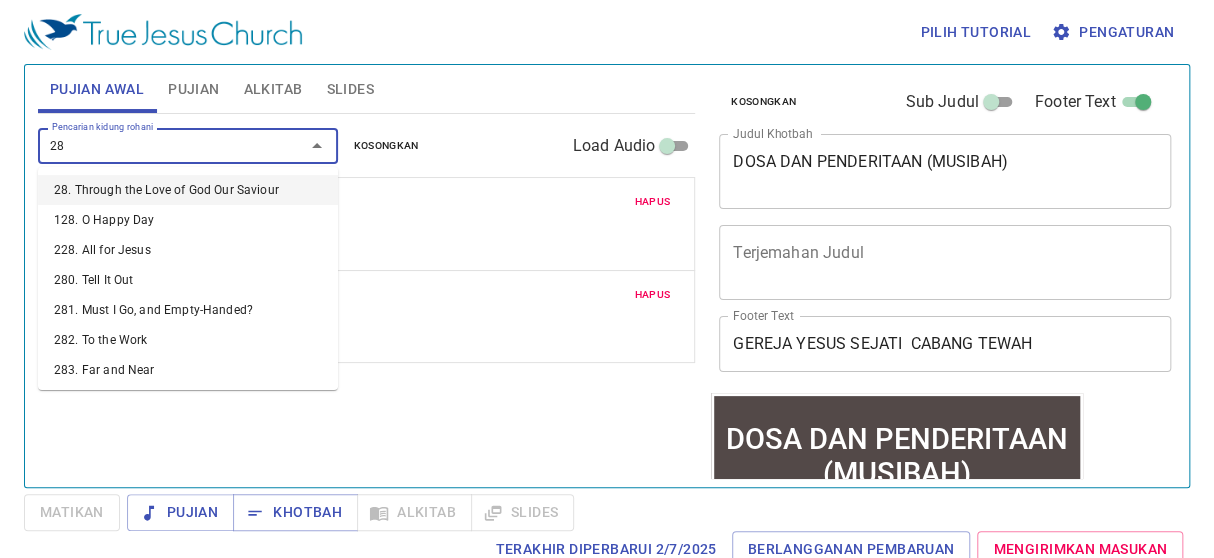 type on "284" 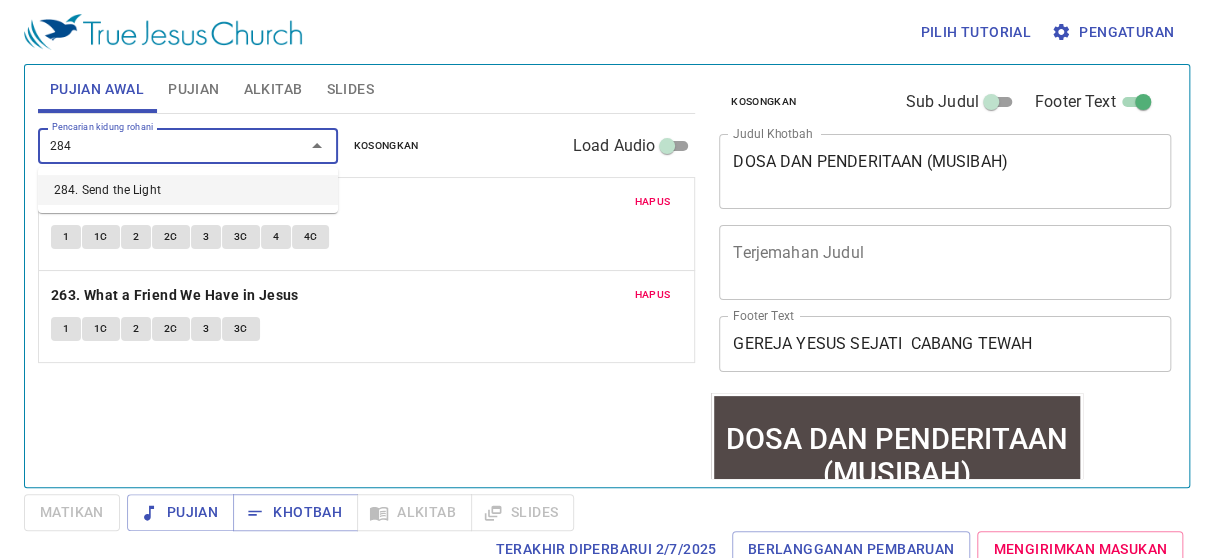 click on "284. Send the Light" at bounding box center [188, 190] 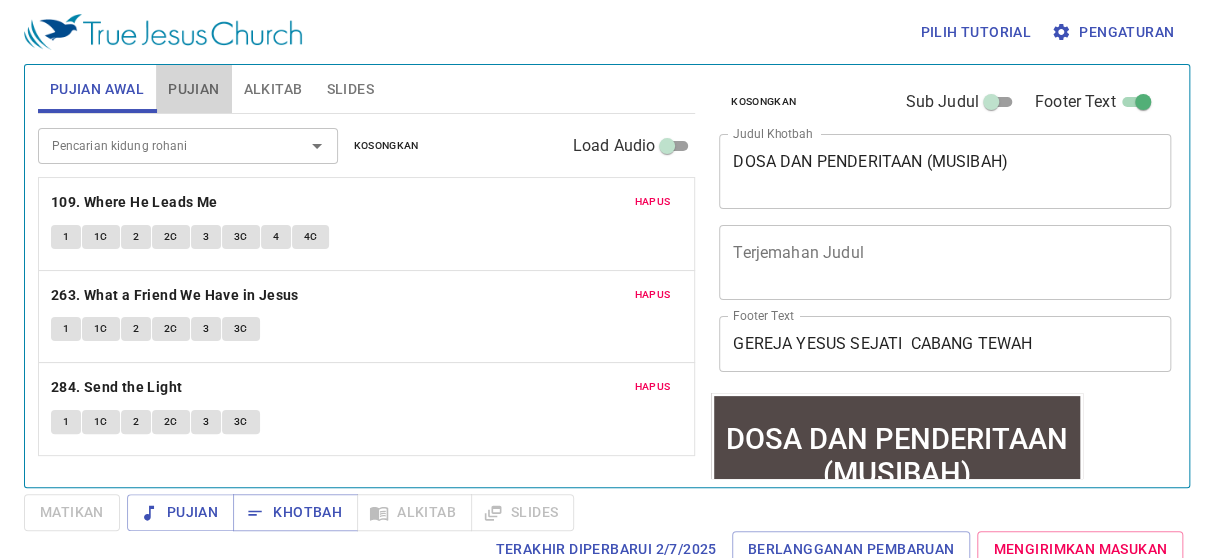 click on "Pujian" at bounding box center (193, 89) 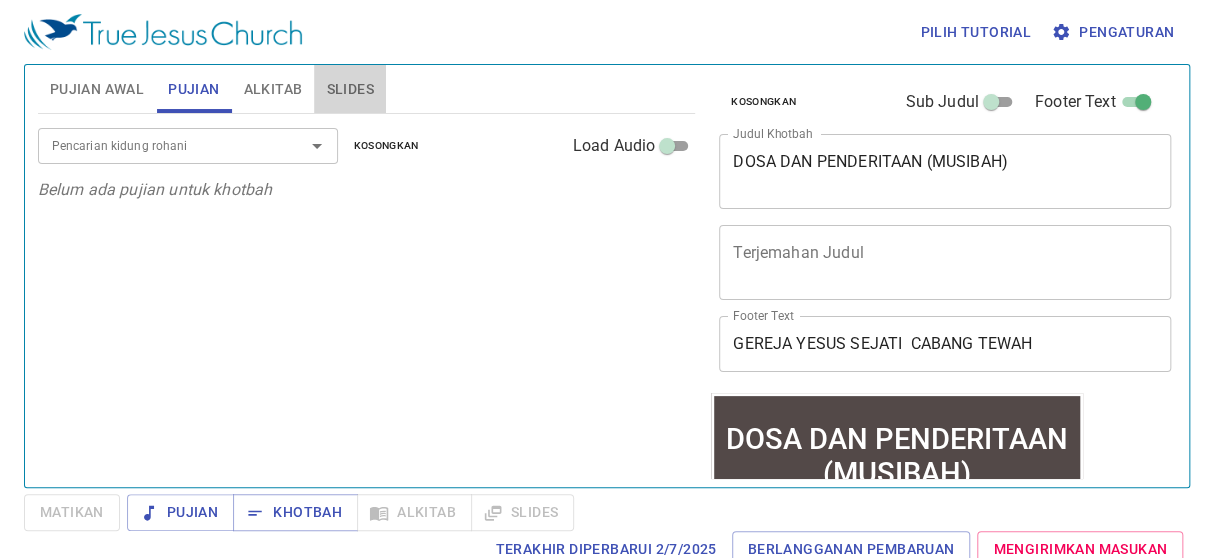 click on "Slides" at bounding box center (349, 89) 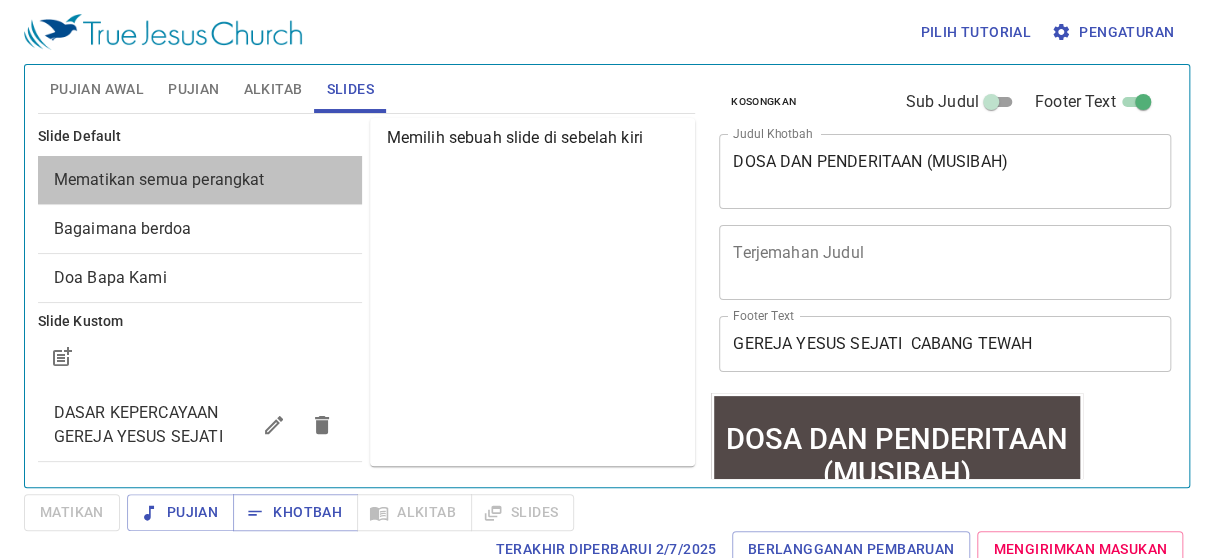 click on "Mematikan semua perangkat" at bounding box center (159, 179) 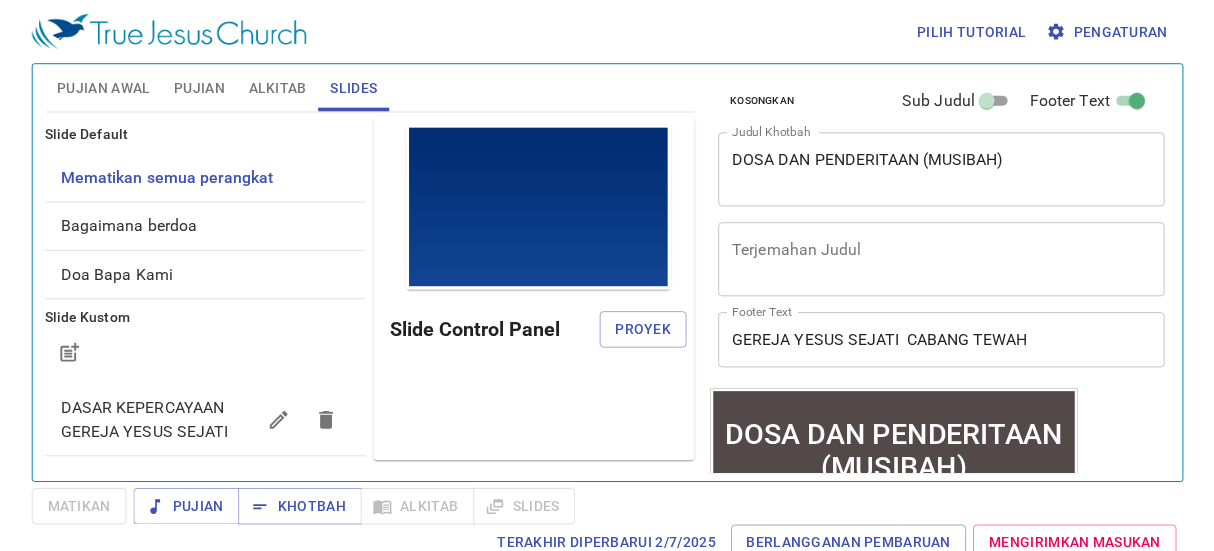 scroll, scrollTop: 0, scrollLeft: 0, axis: both 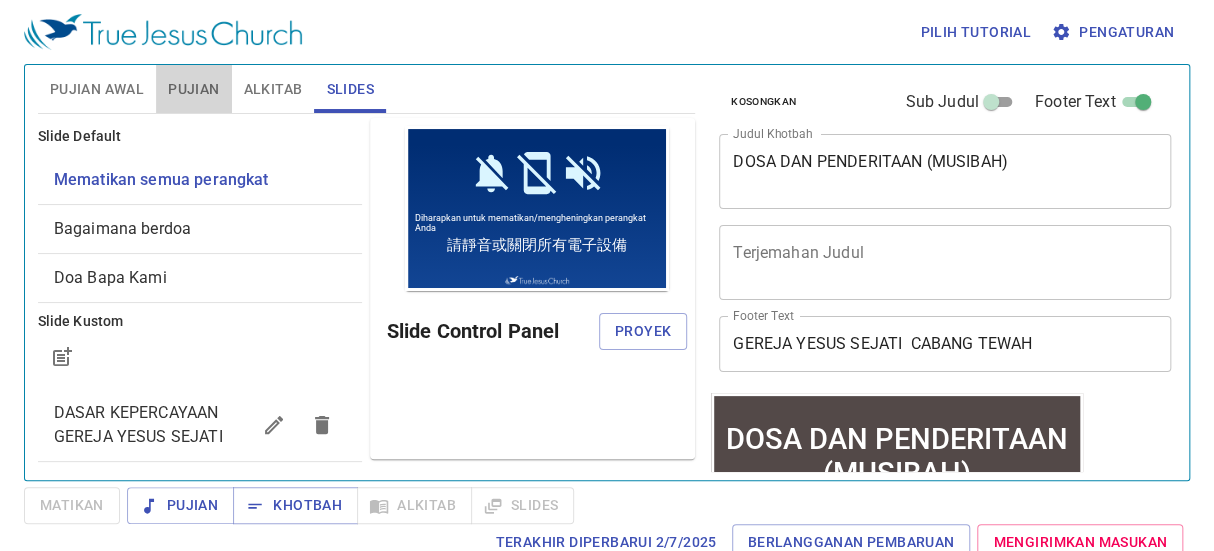 click on "Pujian" at bounding box center (193, 89) 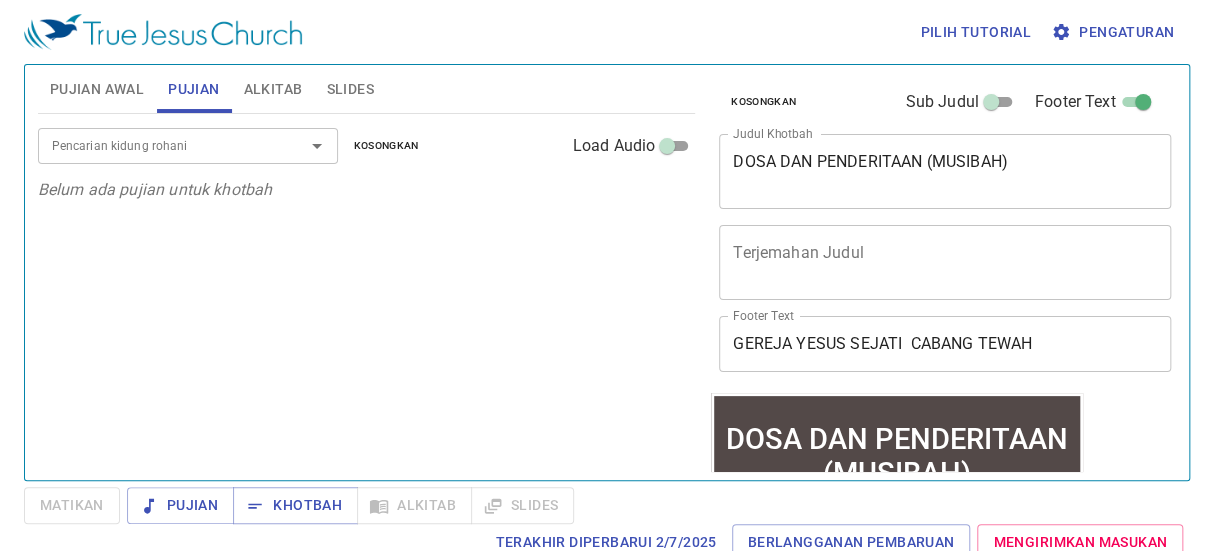 click on "Alkitab" at bounding box center (273, 89) 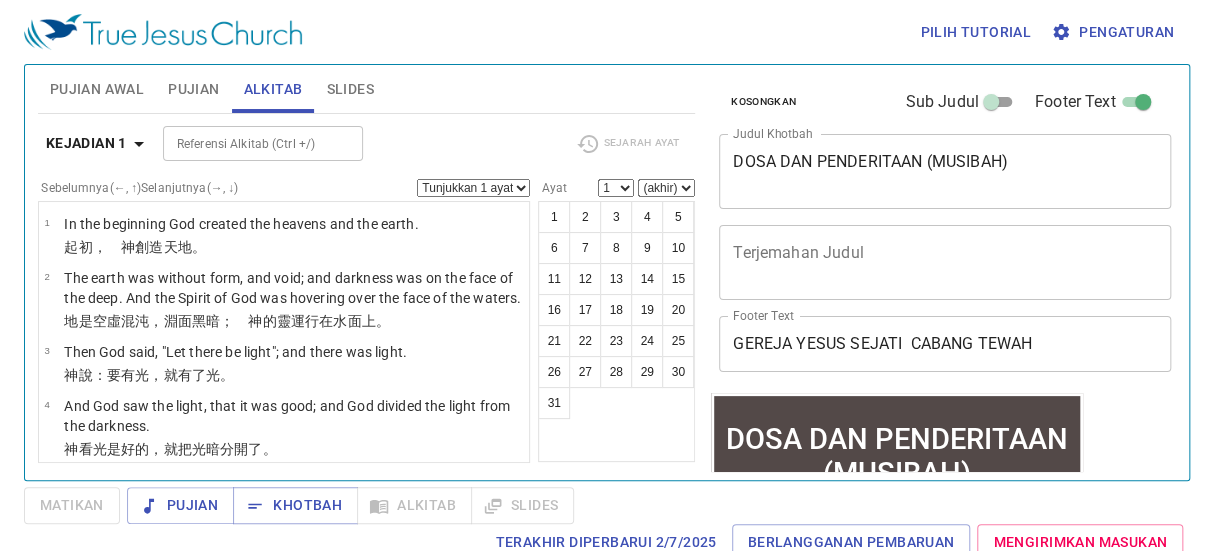 type 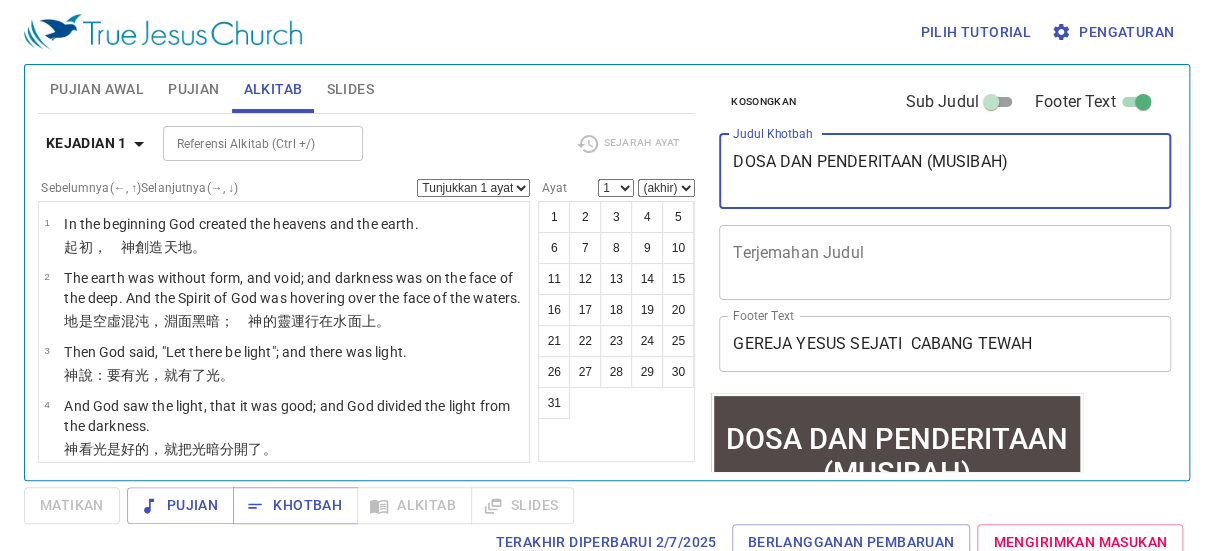 drag, startPoint x: 1030, startPoint y: 166, endPoint x: 717, endPoint y: 160, distance: 313.0575 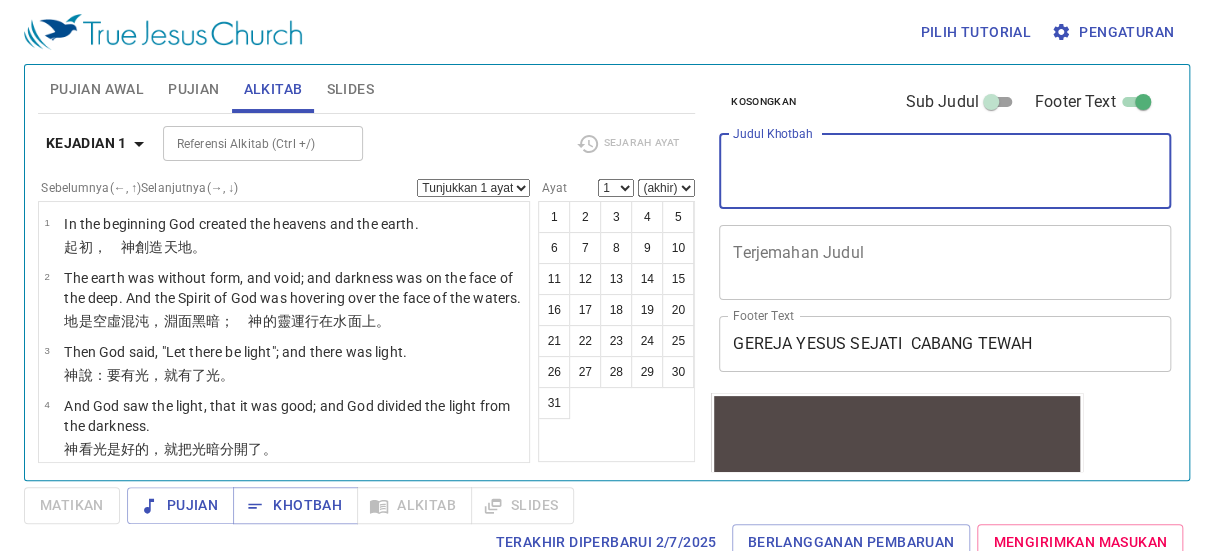 type 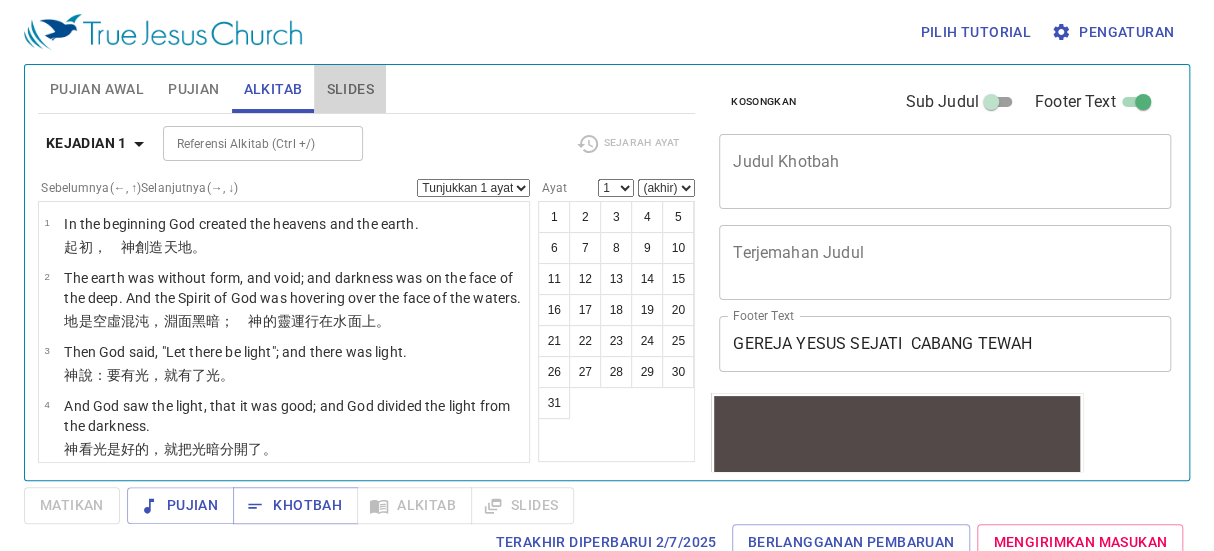 click on "Slides" at bounding box center [349, 89] 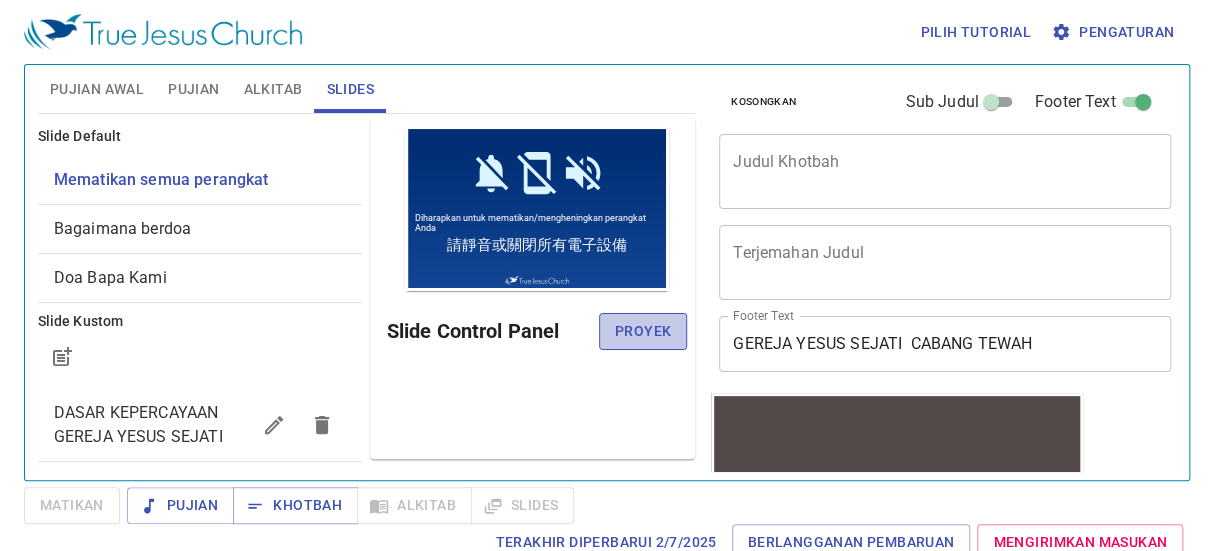 click on "Proyek" at bounding box center (643, 331) 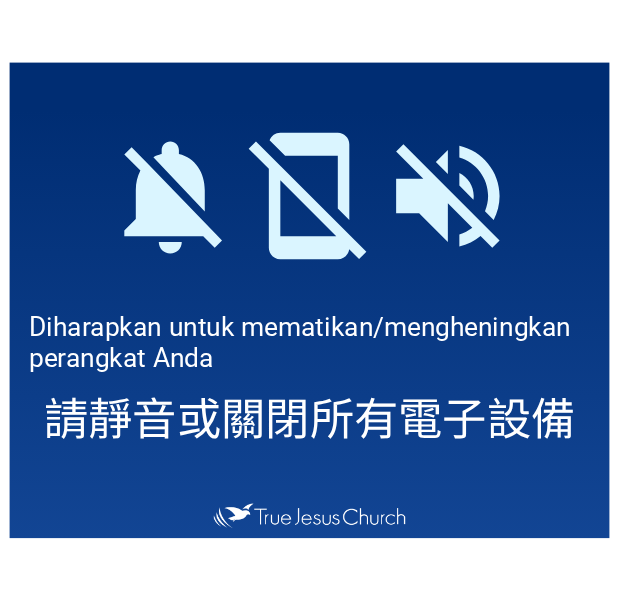 scroll, scrollTop: 0, scrollLeft: 0, axis: both 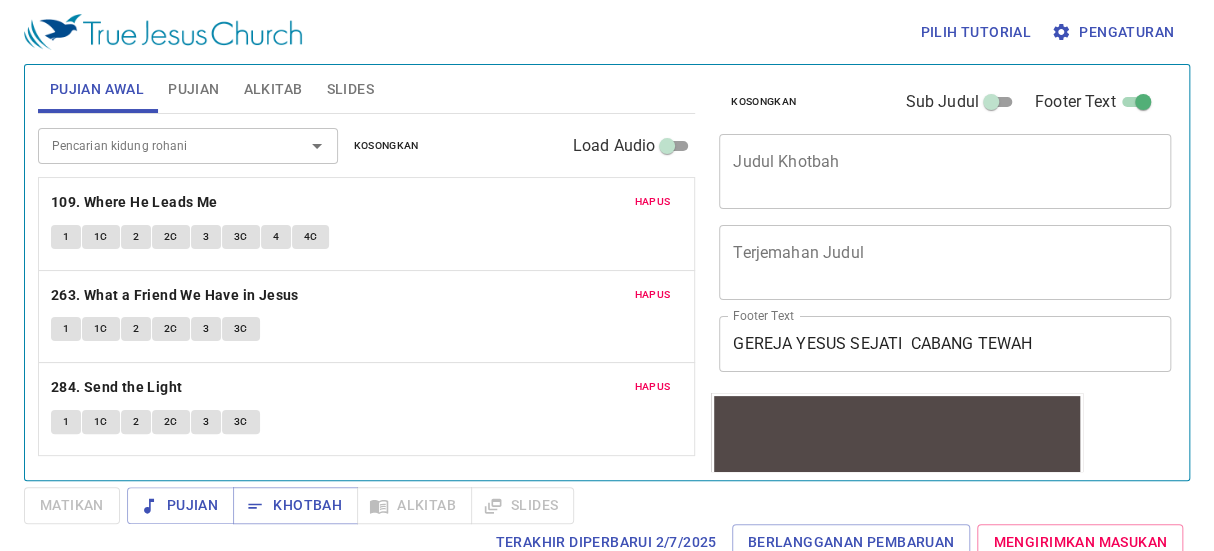 click on "Pujian" at bounding box center [193, 89] 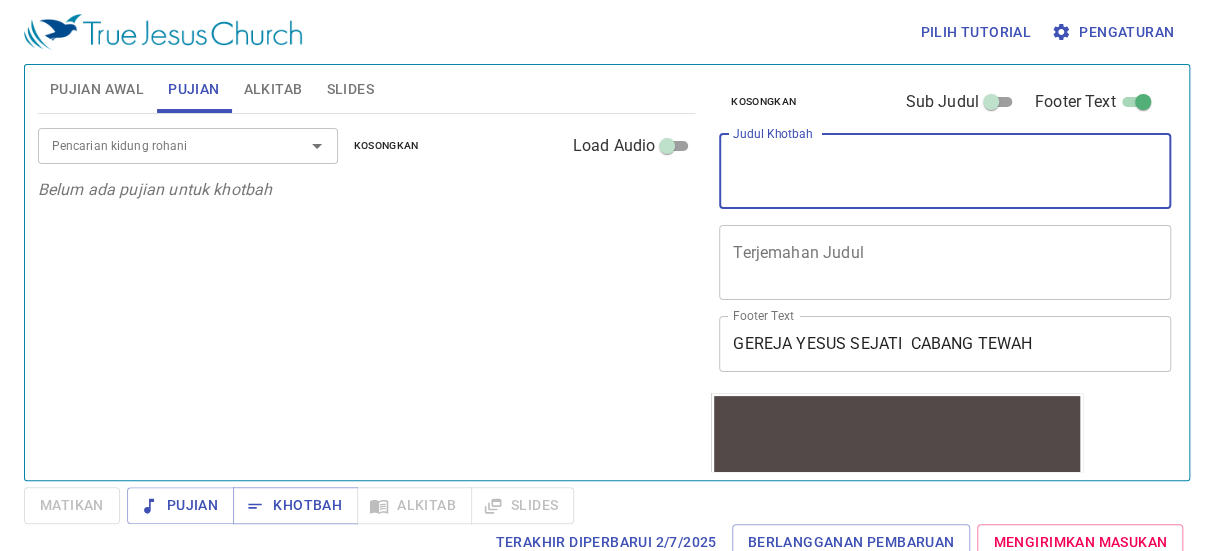 click on "Judul Khotbah" at bounding box center [945, 171] 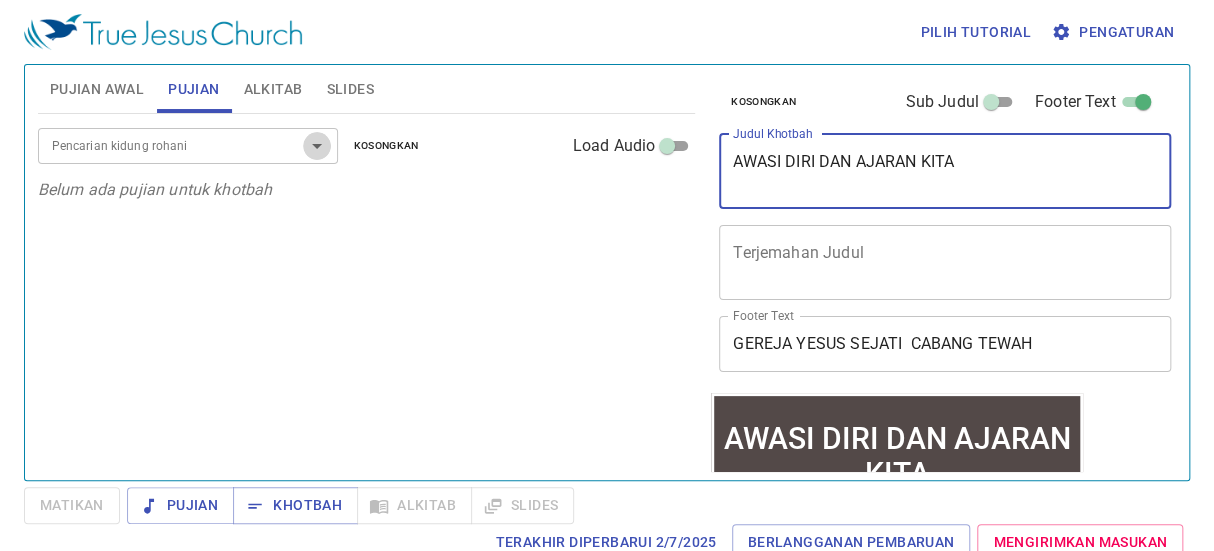 click 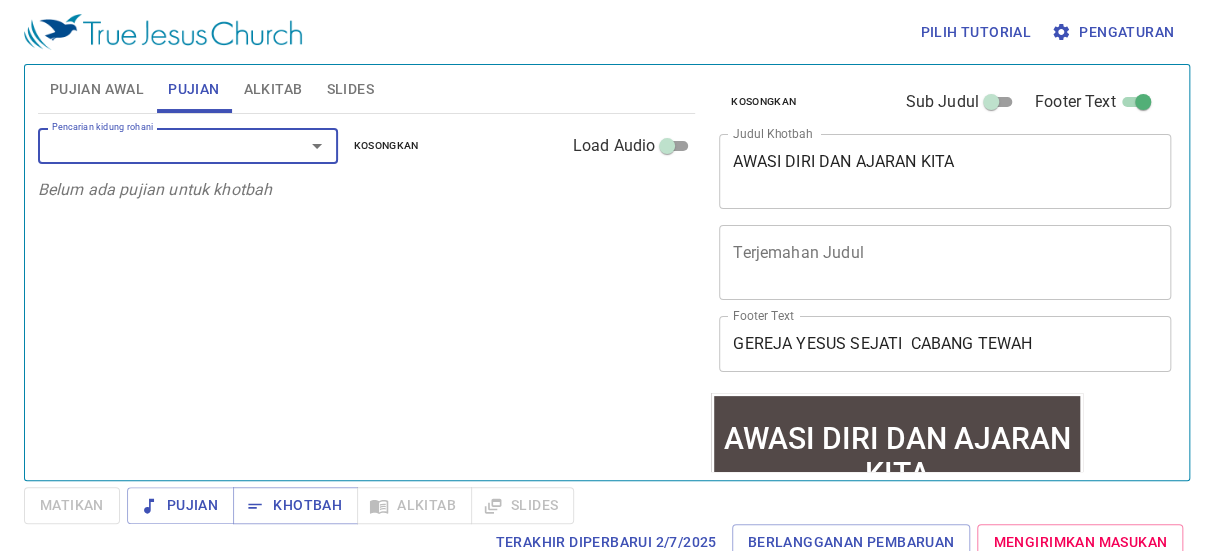 click on "Pencarian kidung rohani" at bounding box center [158, 145] 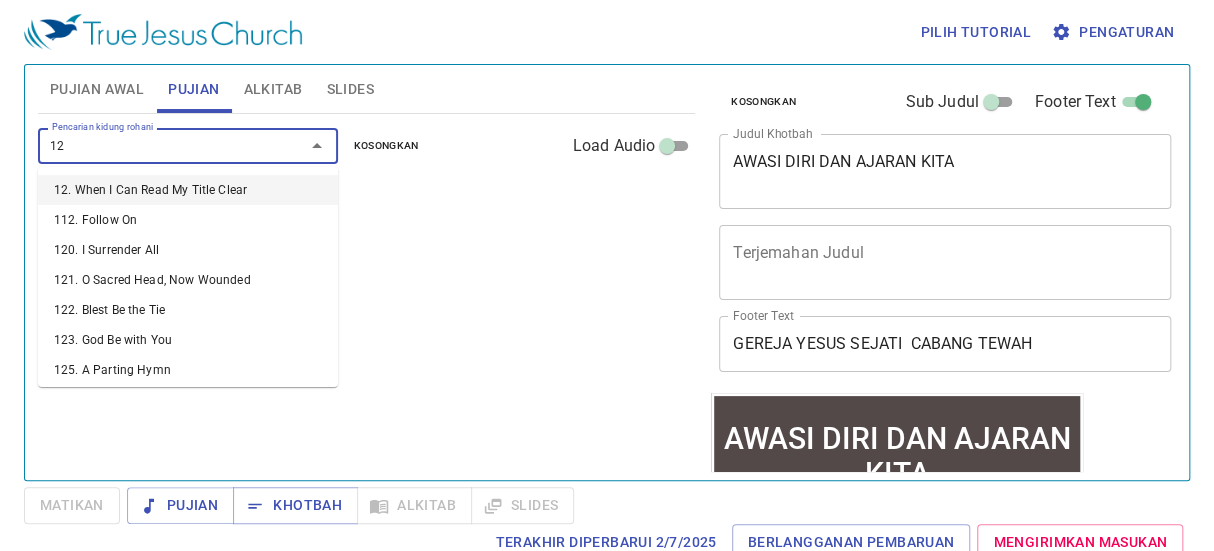 type on "128" 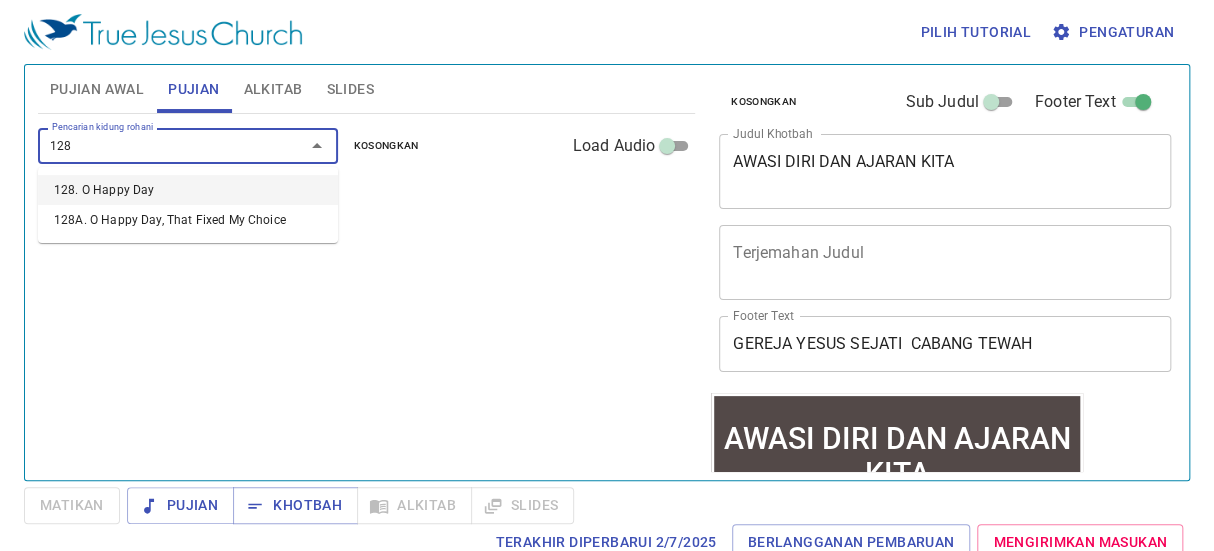 click on "128. O Happy Day" at bounding box center (188, 190) 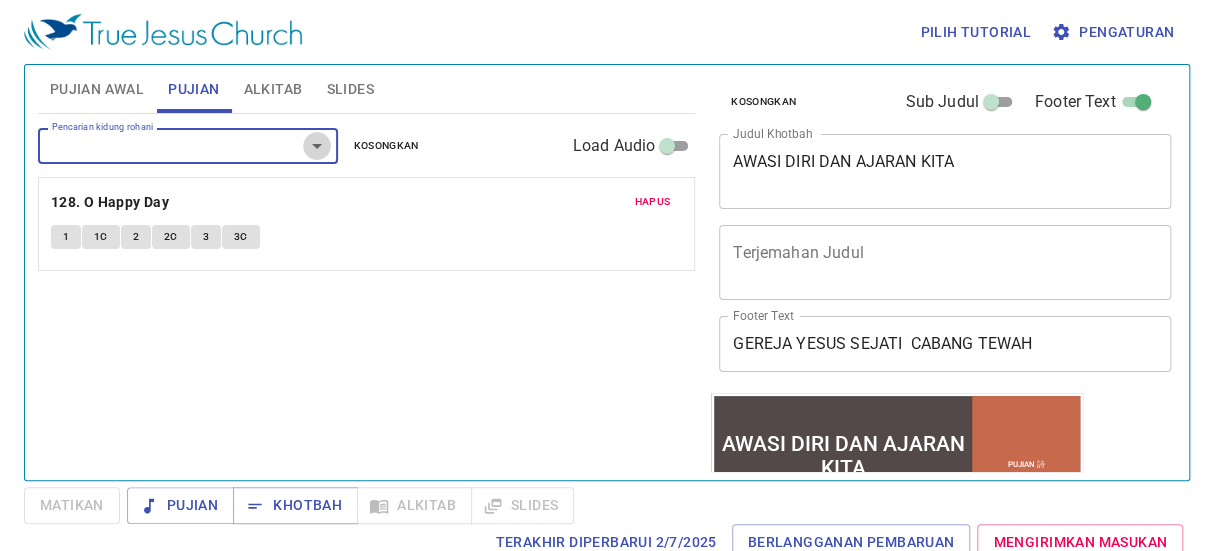 click 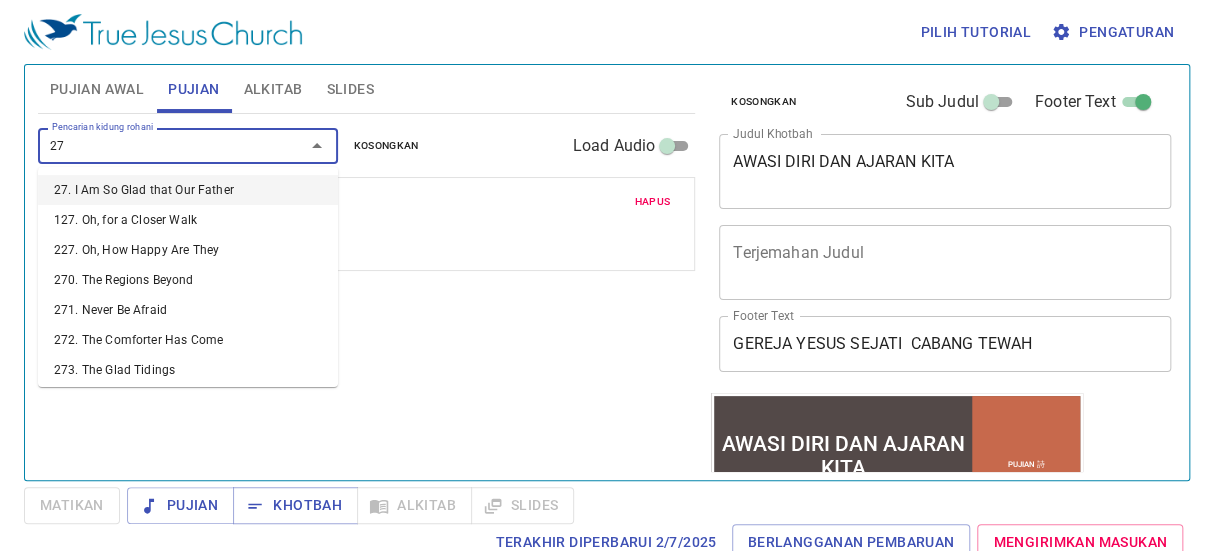 type on "270" 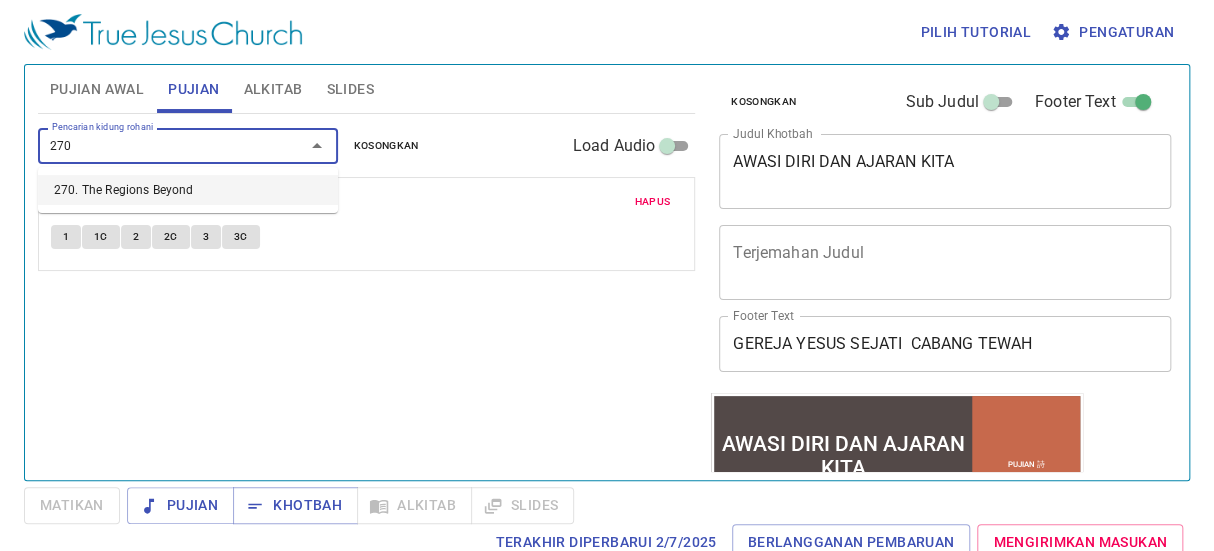 click on "270. The Regions Beyond" at bounding box center [188, 190] 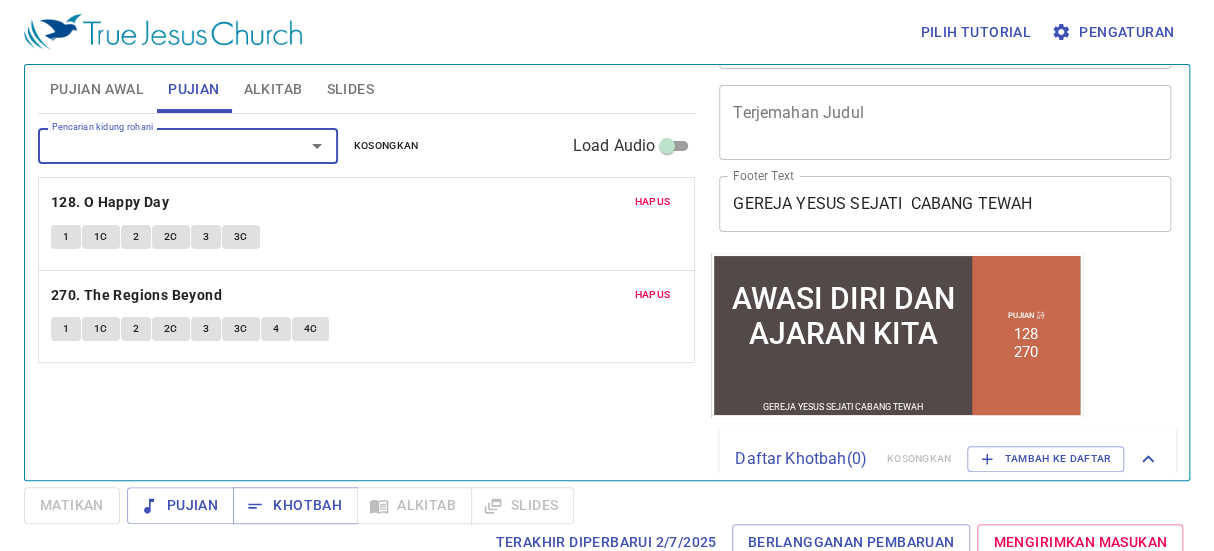scroll, scrollTop: 0, scrollLeft: 0, axis: both 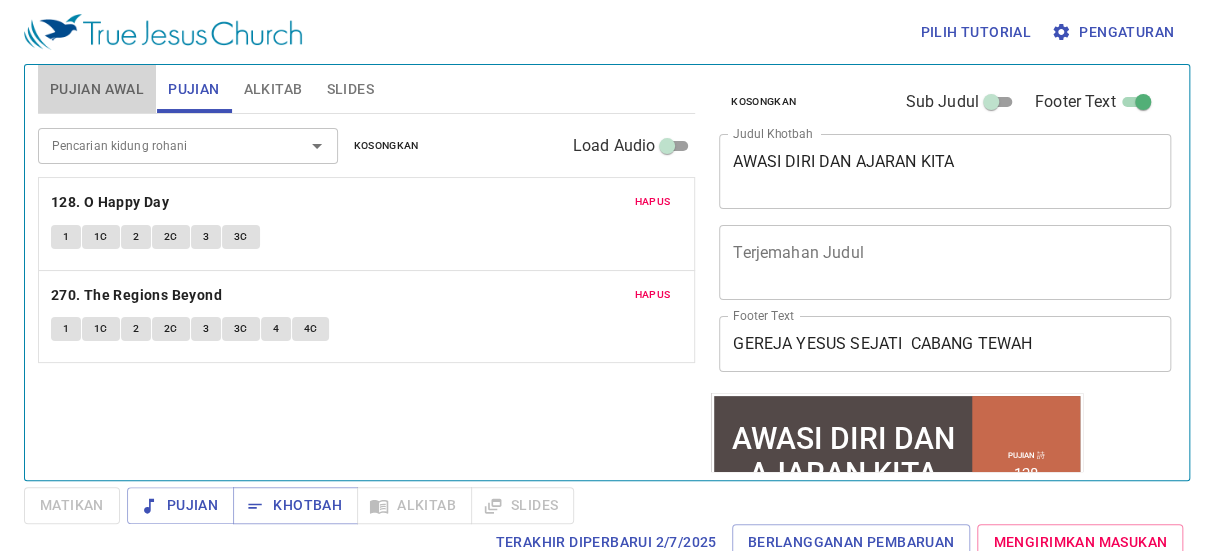 click on "Pujian Awal" at bounding box center [97, 89] 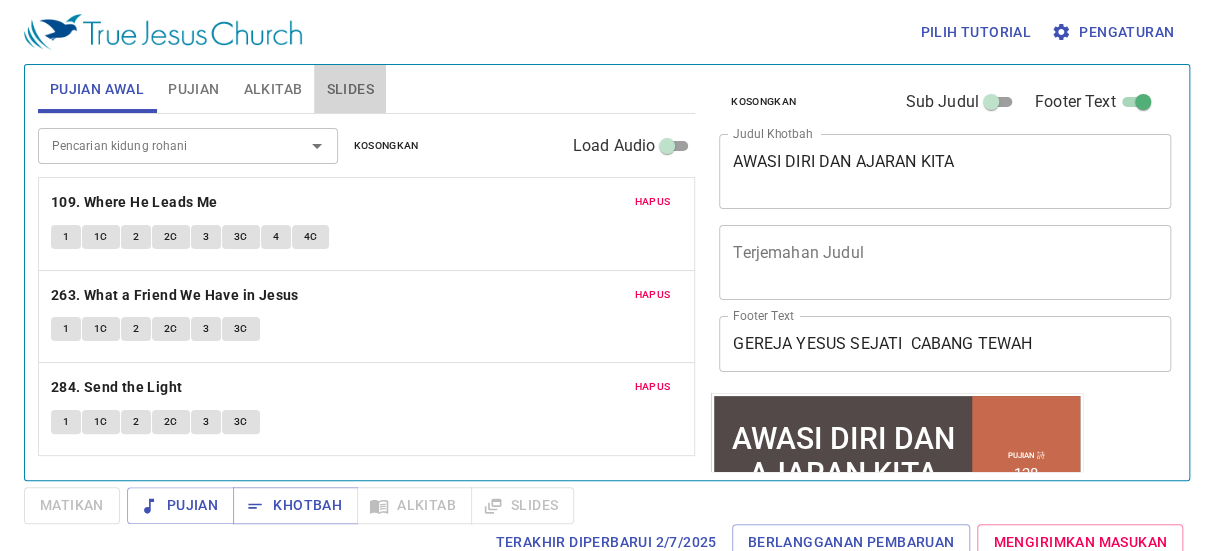 click on "Slides" at bounding box center (349, 89) 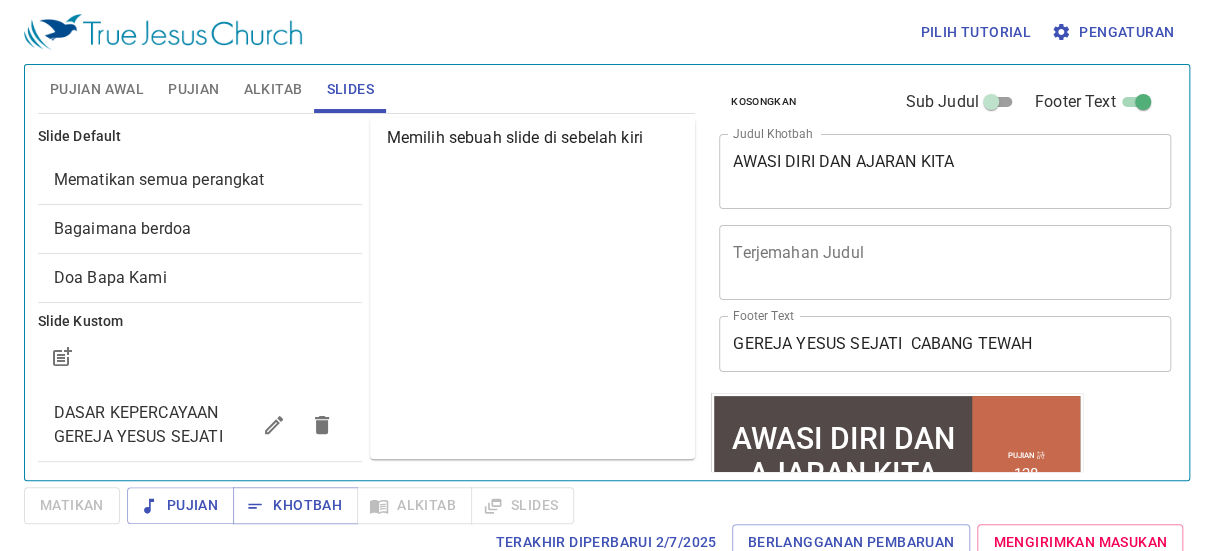 click on "Mematikan semua perangkat" at bounding box center [159, 179] 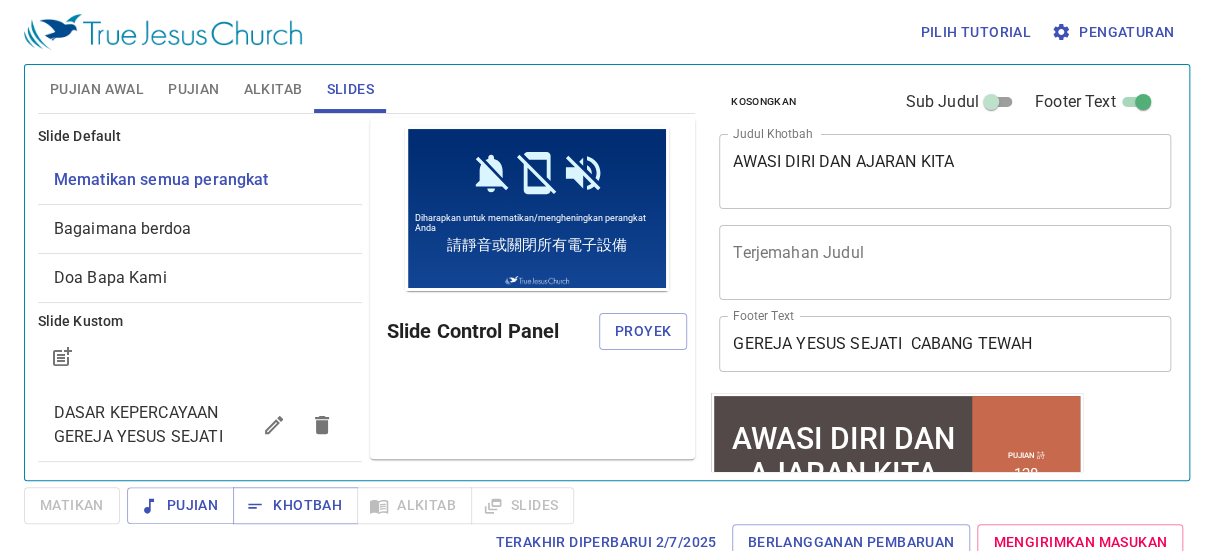 scroll, scrollTop: 0, scrollLeft: 0, axis: both 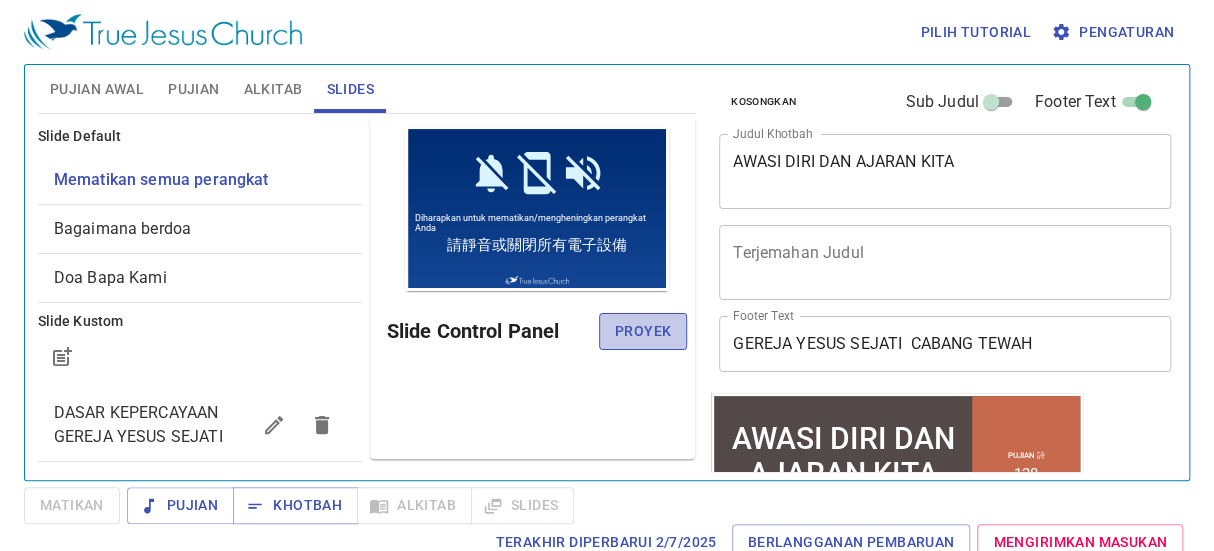 click on "Proyek" at bounding box center [643, 331] 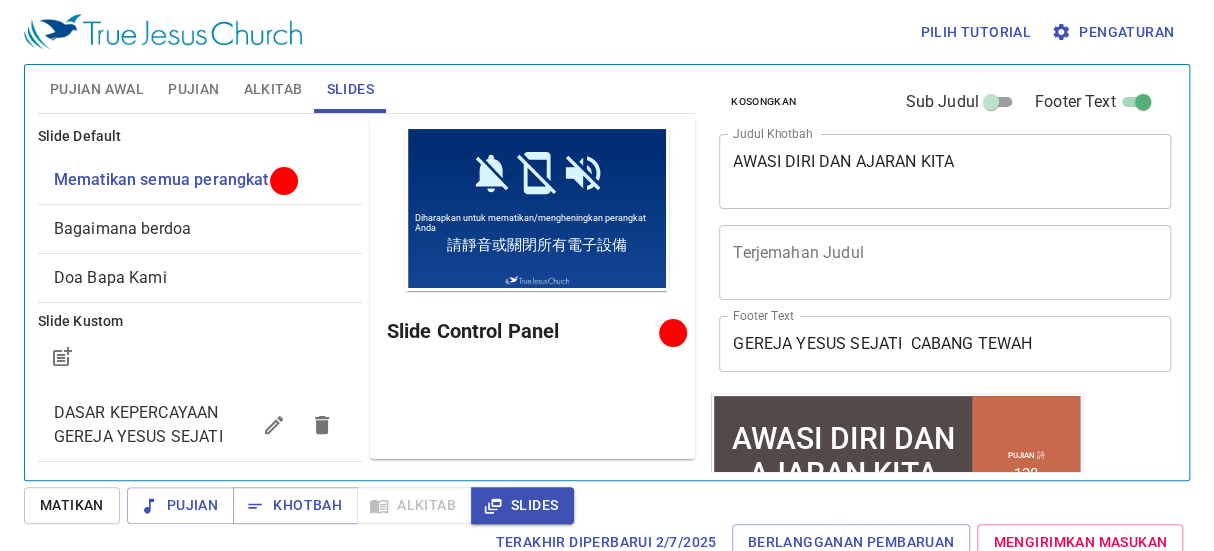 click on "Pujian Awal" at bounding box center [97, 89] 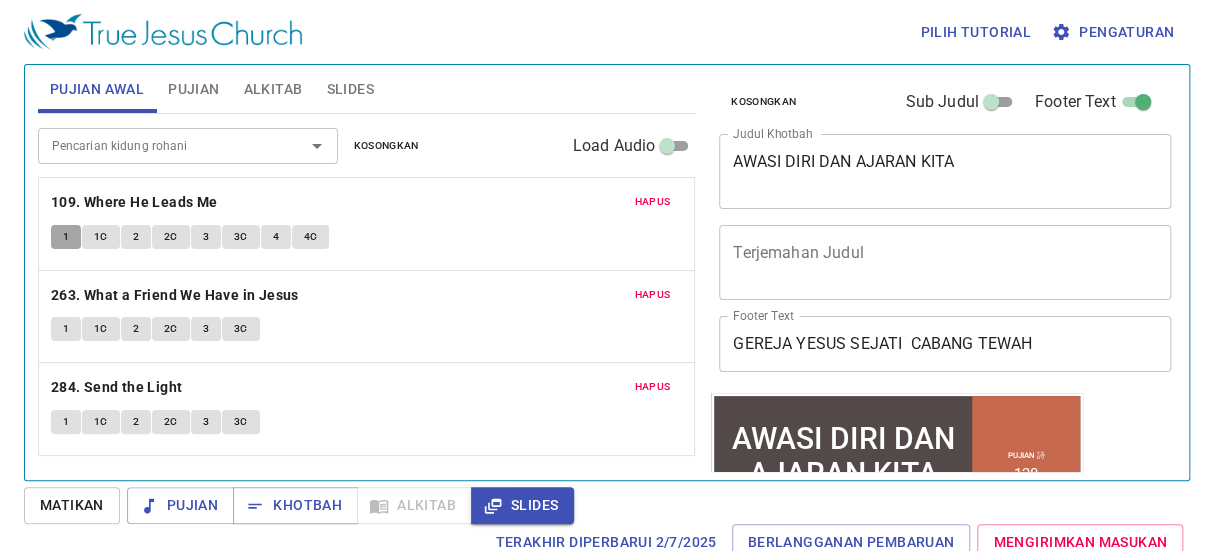 click on "1" at bounding box center [66, 237] 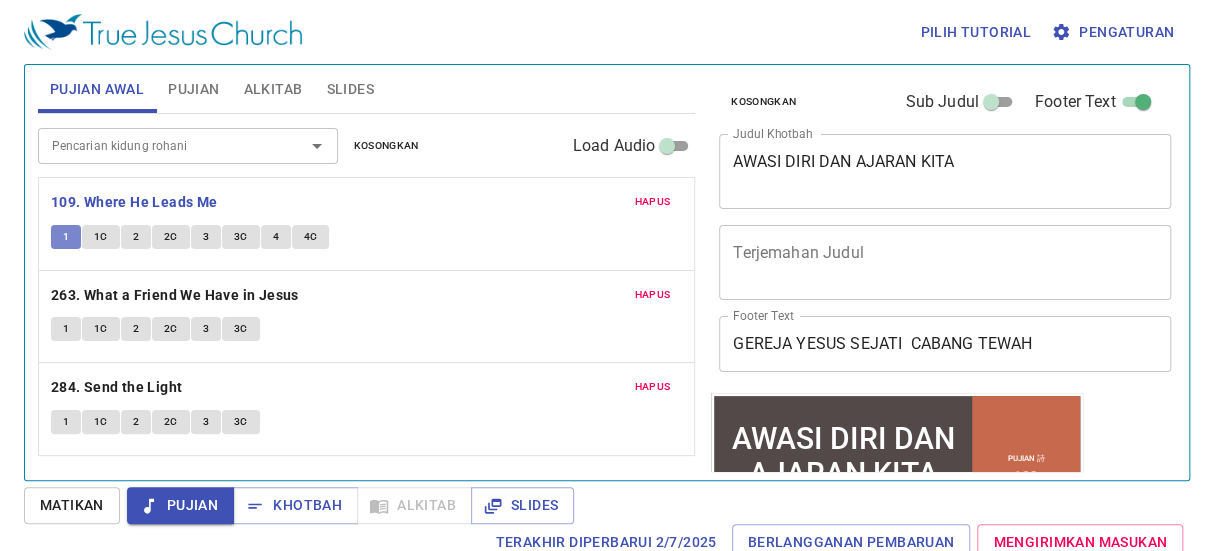 click on "1" at bounding box center [66, 237] 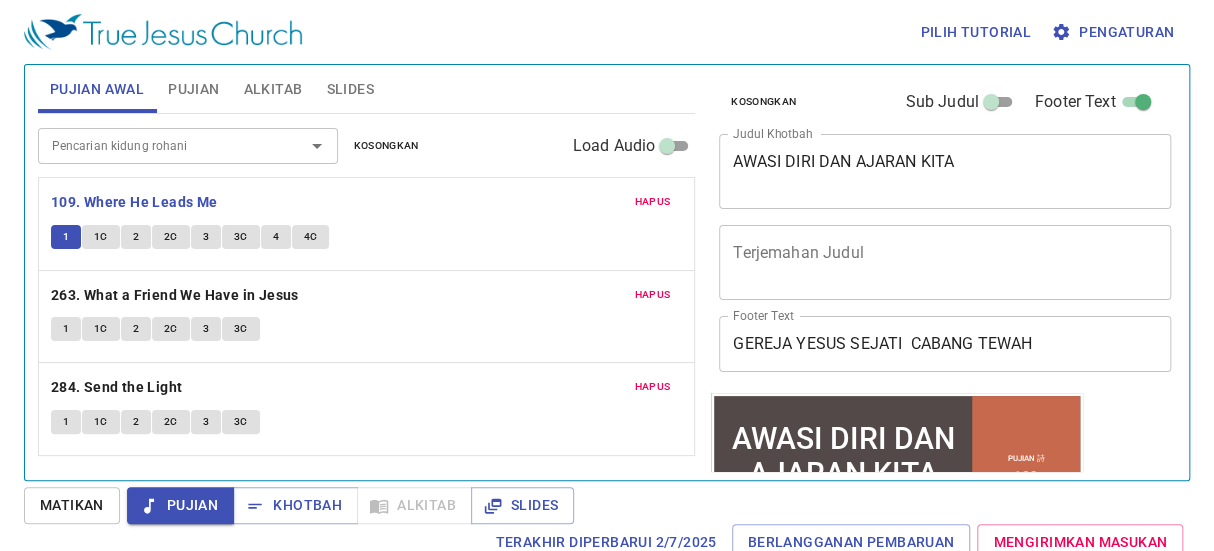 click on "Matikan" at bounding box center (72, 505) 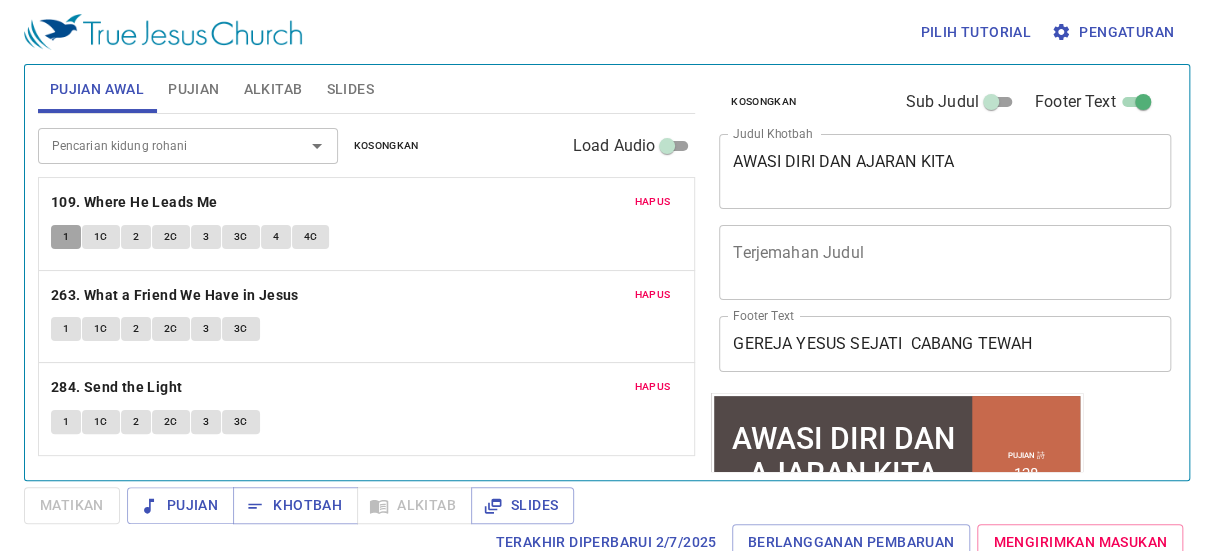 click on "1" at bounding box center (66, 237) 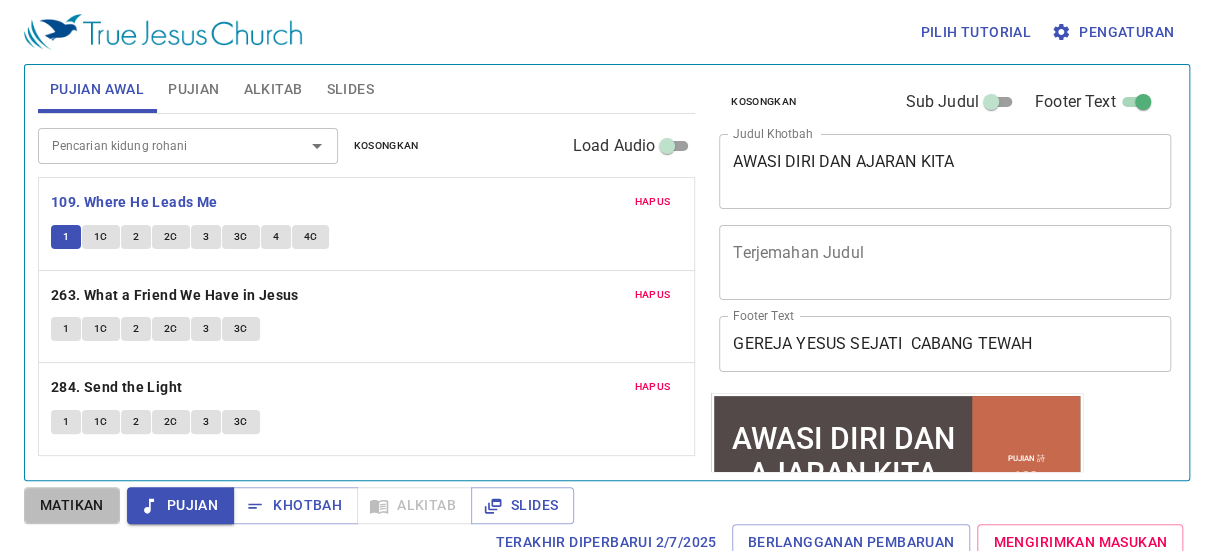 click on "Matikan" at bounding box center (72, 505) 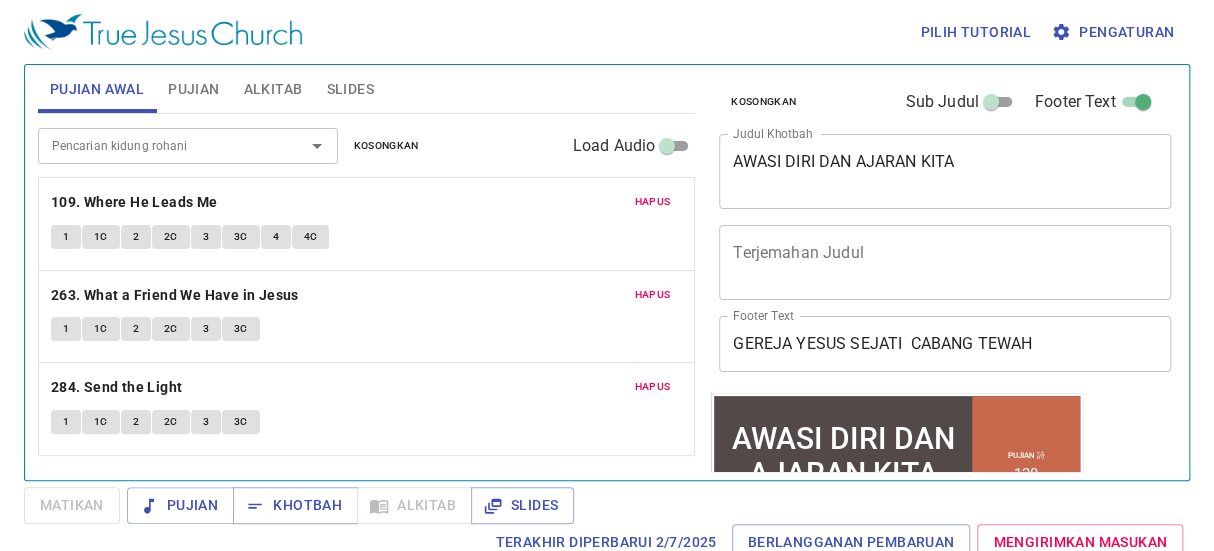 click on "Pujian Awal Pujian Alkitab Slides Pencarian kidung rohani Pencarian kidung rohani   Kosongkan Load Audio Hapus 109. Where He Leads Me   1 1C 2 2C 3 3C 4 4C Hapus 263. What a Friend We Have in Jesus   1 1C 2 2C 3 3C Hapus 284. Send the Light   1 1C 2 2C 3 3C Pencarian kidung rohani Pencarian kidung rohani   Kosongkan Load Audio Hapus 128. O Happy Day   1 1C 2 2C 3 3C Hapus 270. The Regions Beyond   1 1C 2 2C 3 3C 4 4C Kejadian 1 Referensi Alkitab (Ctrl +/) Referensi Alkitab (Ctrl +/)   Sejarah Ayat   Sebelumnya  (←, ↑)     Selanjutnya  (→, ↓) Tunjukkan 1 ayat Tunjukkan 2 ayat Tunjukkan 3 ayat Tunjukkan 4 ayat Tunjukkan 5 ayat 1 In the beginning God created the heavens and the earth.   ﻿起初 ，　神 創造 天 地 。 2 The earth was without form, and void; and darkness was on the face of the deep. And the Spirit of God was hovering over the face of the waters.   地 是 空虛 混沌 ，淵 面 黑暗 ；　神 的靈 運行 在水 面 上 。 3   神 說 ：要有 光 。 4   神 5" at bounding box center [366, 264] 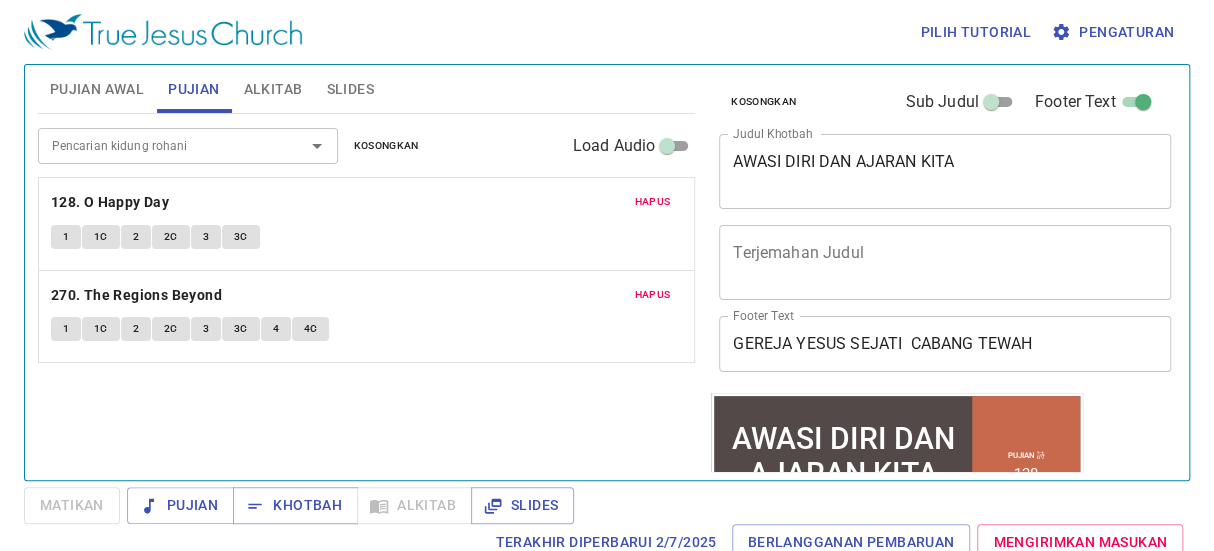 click on "Alkitab" at bounding box center [273, 89] 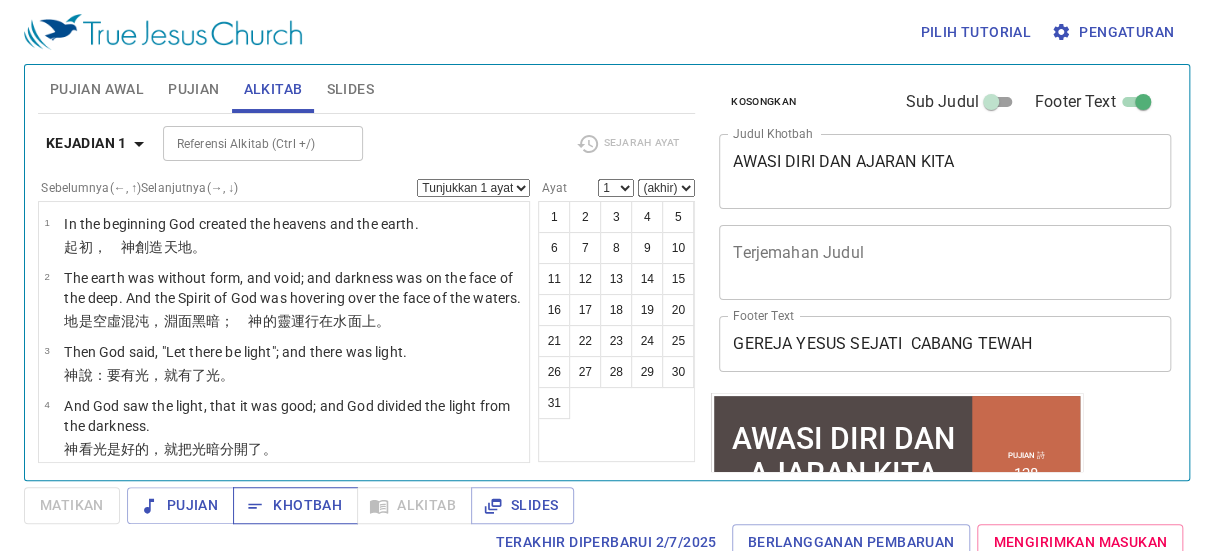 click on "Khotbah" at bounding box center (295, 505) 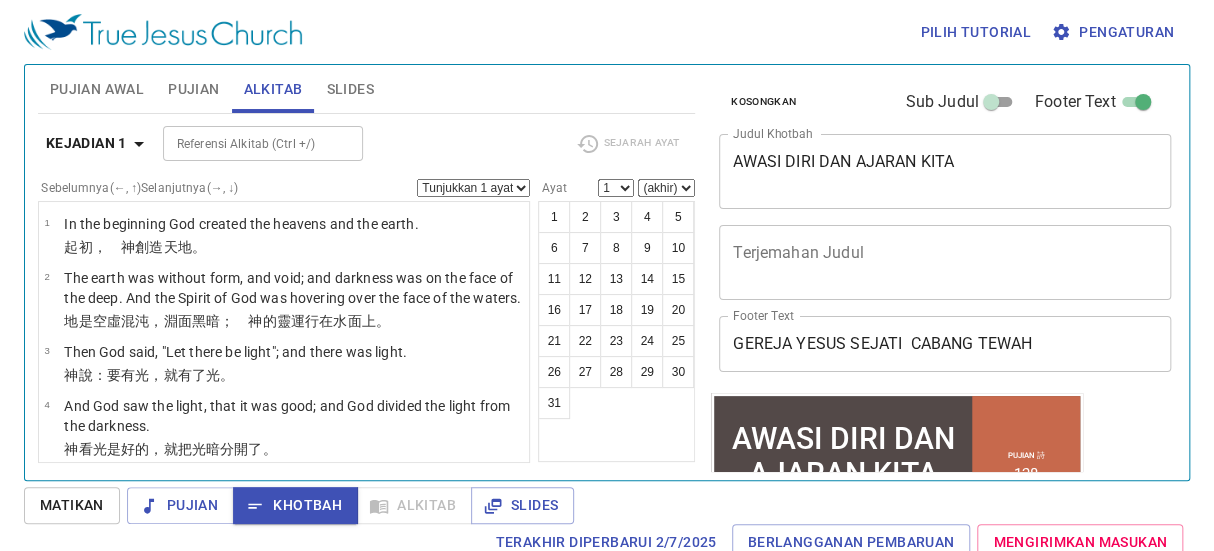 click on "Pilih tutorial Pengaturan" at bounding box center [603, 32] 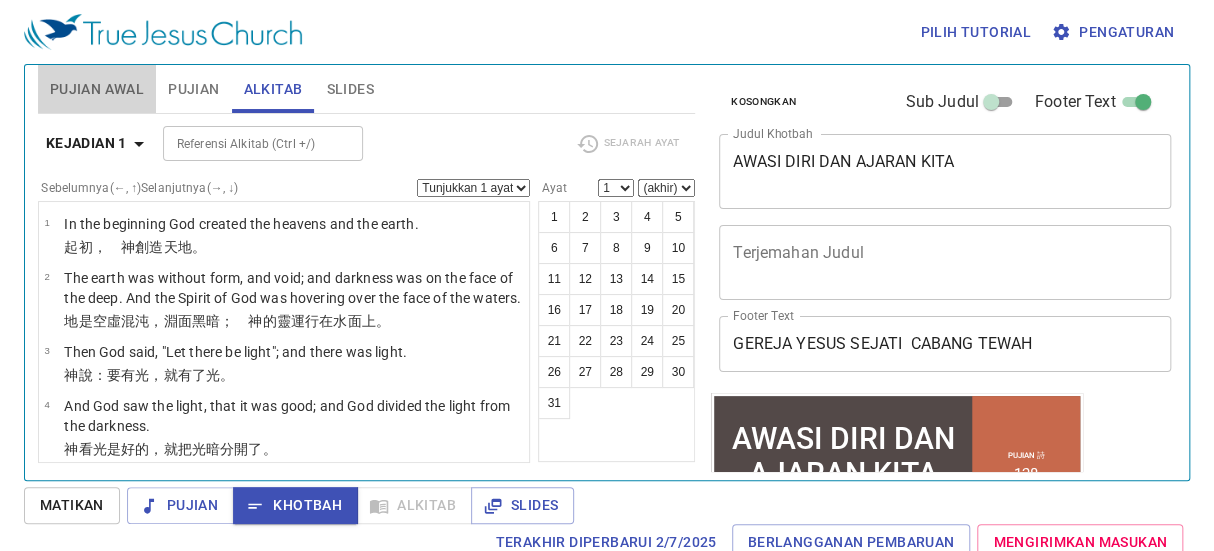 click on "Pujian Awal" at bounding box center [97, 89] 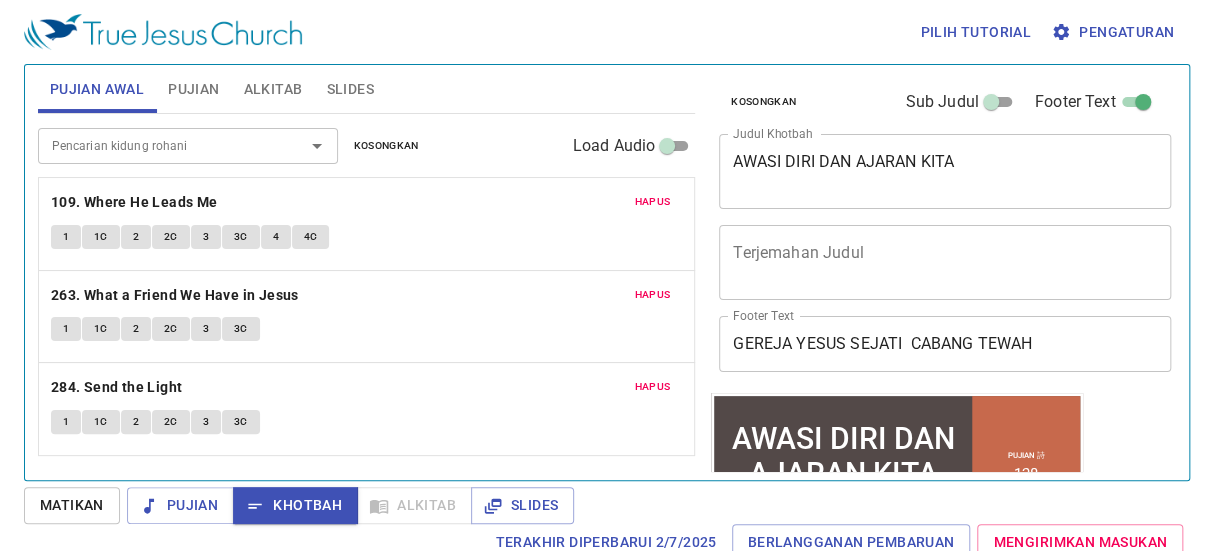 click on "1" at bounding box center (66, 237) 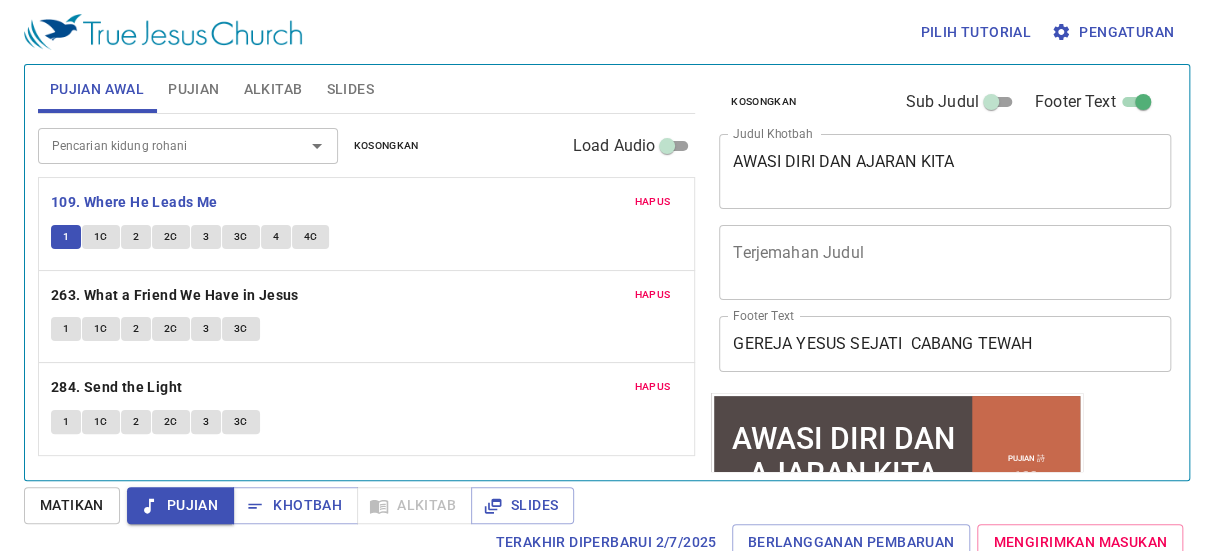 click on "1" at bounding box center (66, 237) 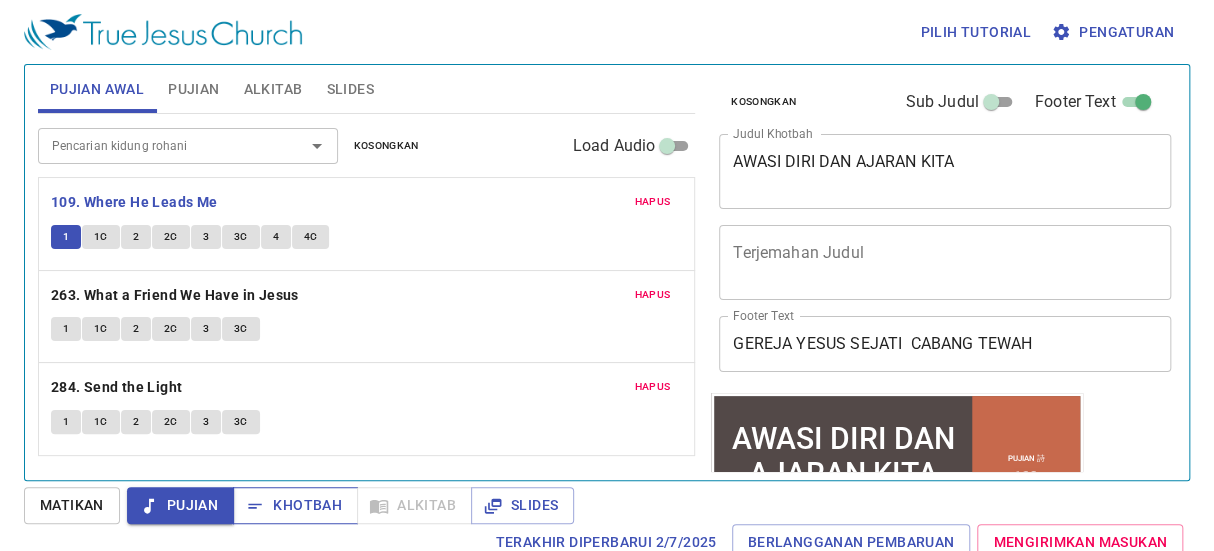 click 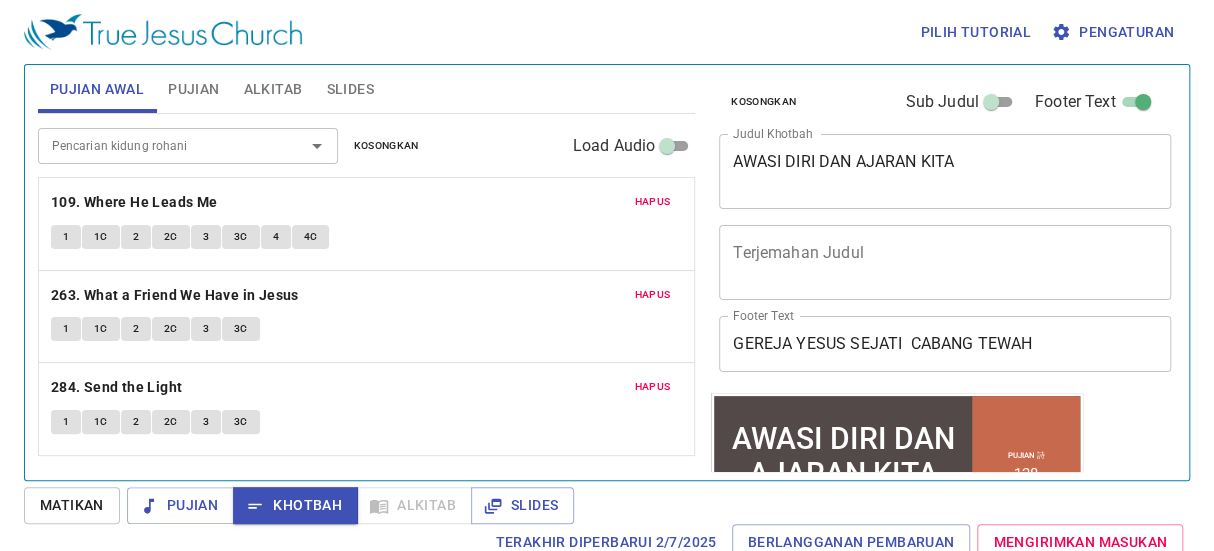 click 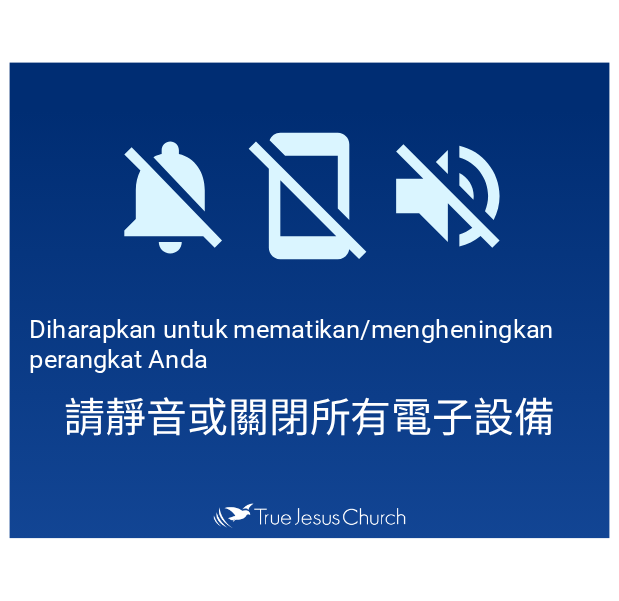 scroll, scrollTop: 0, scrollLeft: 0, axis: both 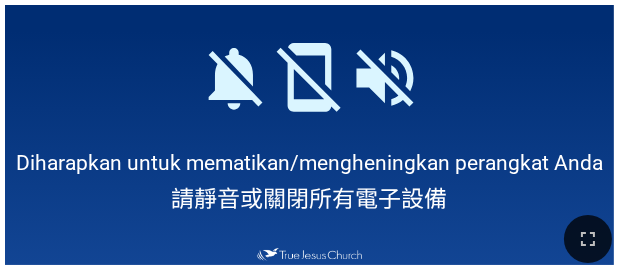 click at bounding box center [309, 240] 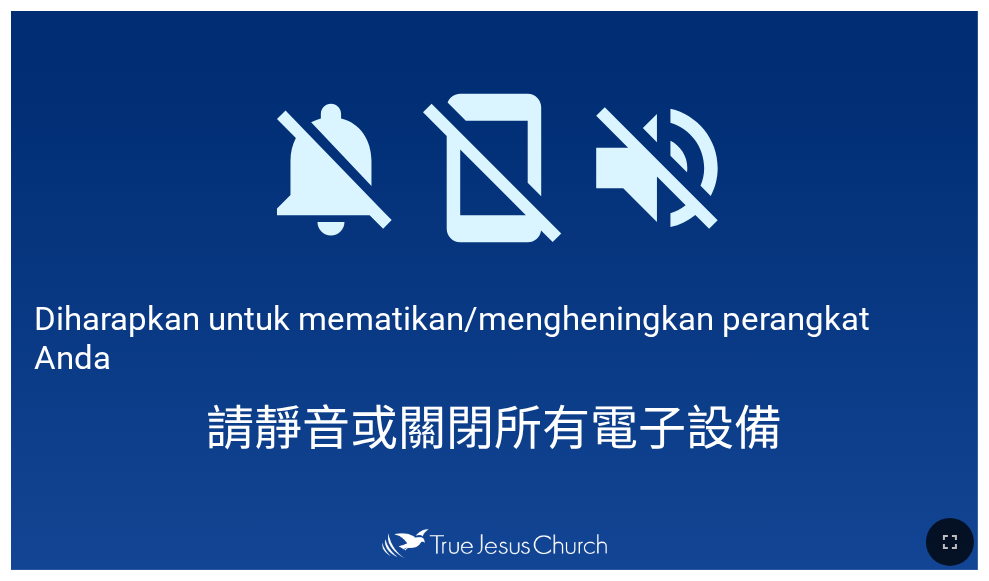 drag, startPoint x: 546, startPoint y: 62, endPoint x: 969, endPoint y: 49, distance: 423.1997 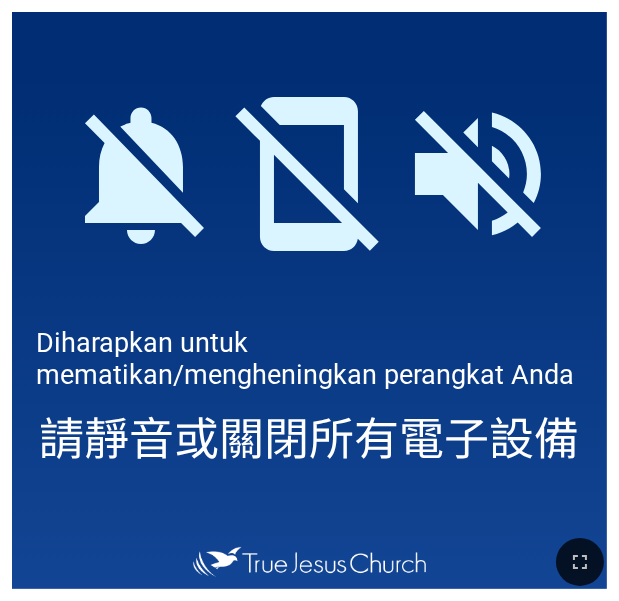 drag, startPoint x: 66, startPoint y: 42, endPoint x: 320, endPoint y: 70, distance: 255.53865 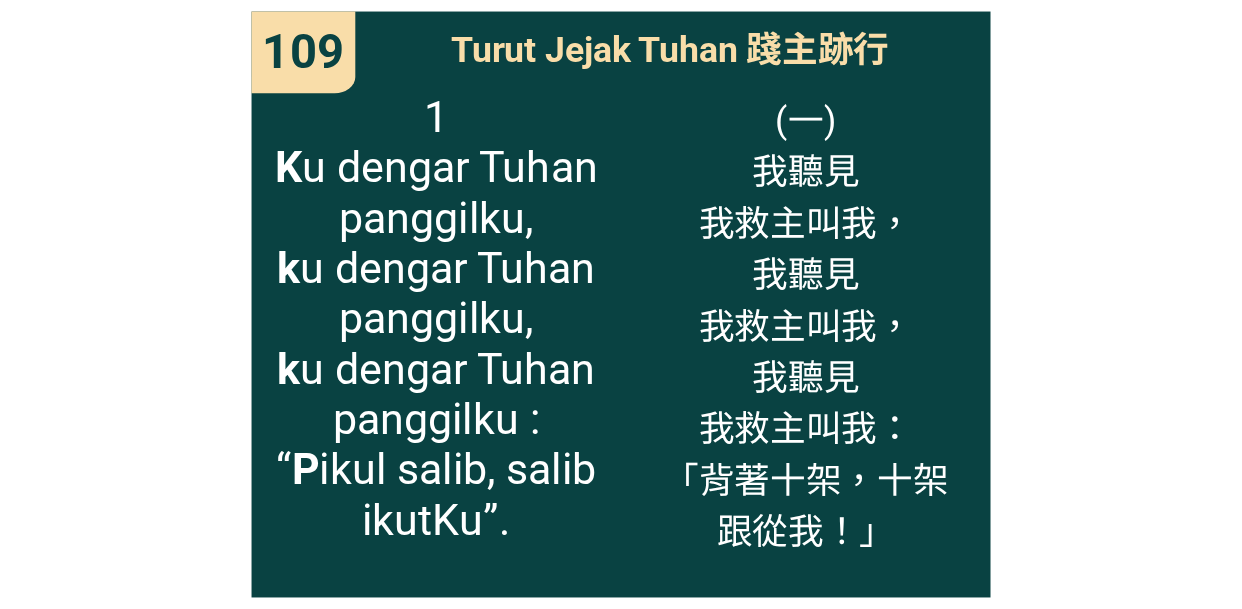 scroll, scrollTop: 0, scrollLeft: 0, axis: both 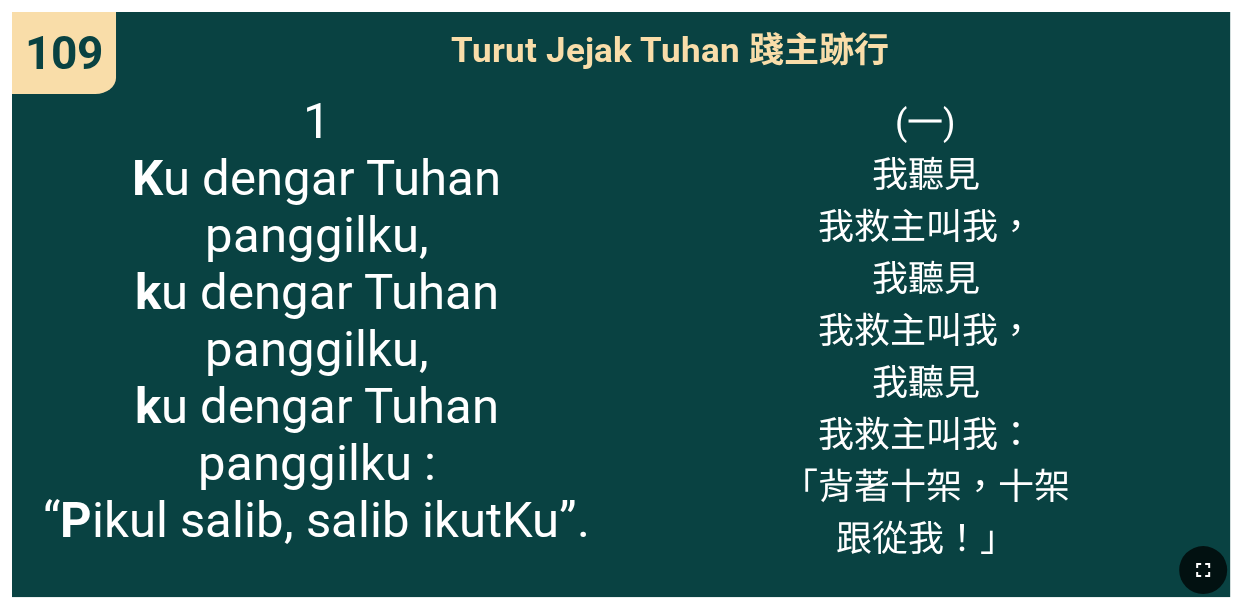 click 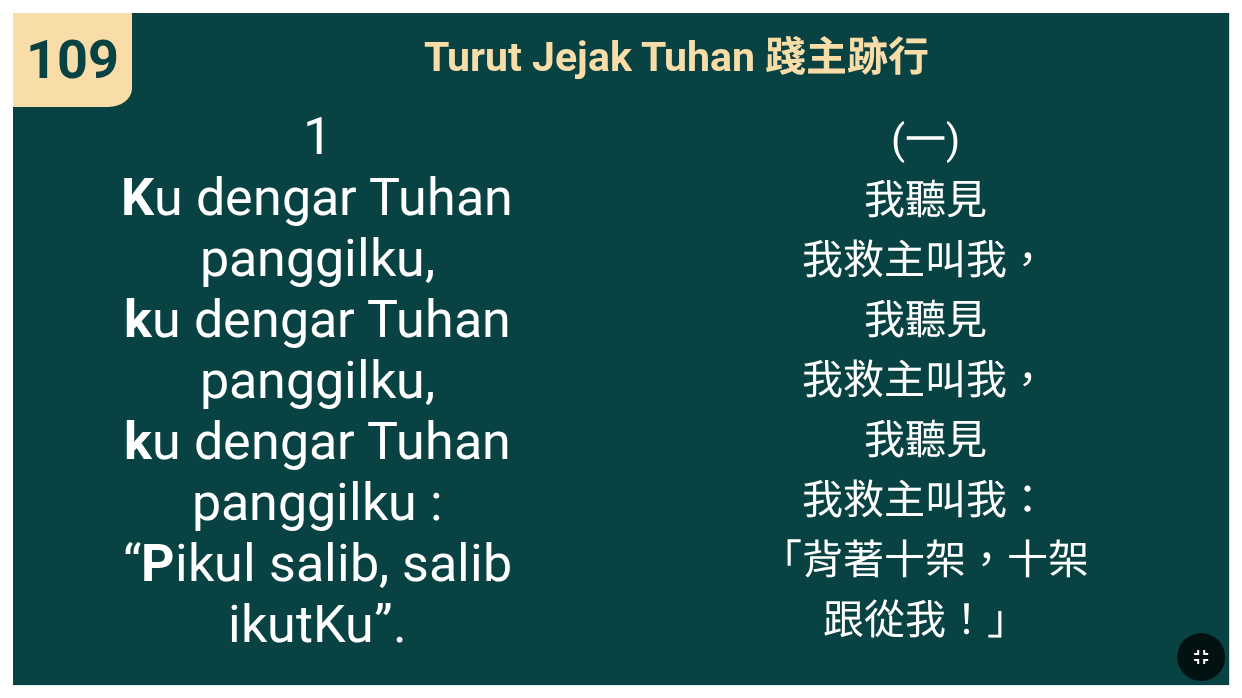 click on "(一) 我聽見 我救主叫我， 我聽見 我救主叫我， 我聽見 我救主叫我： 「背著十架，十架 跟從我！」" at bounding box center (925, 388) 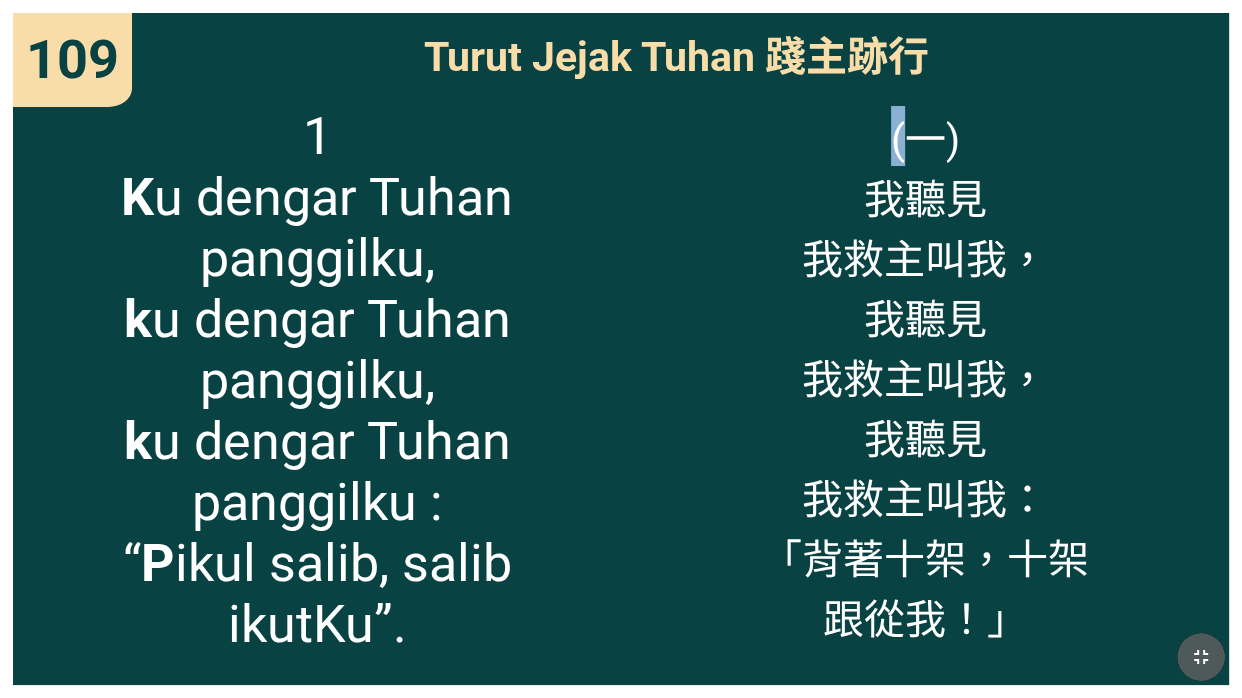 click 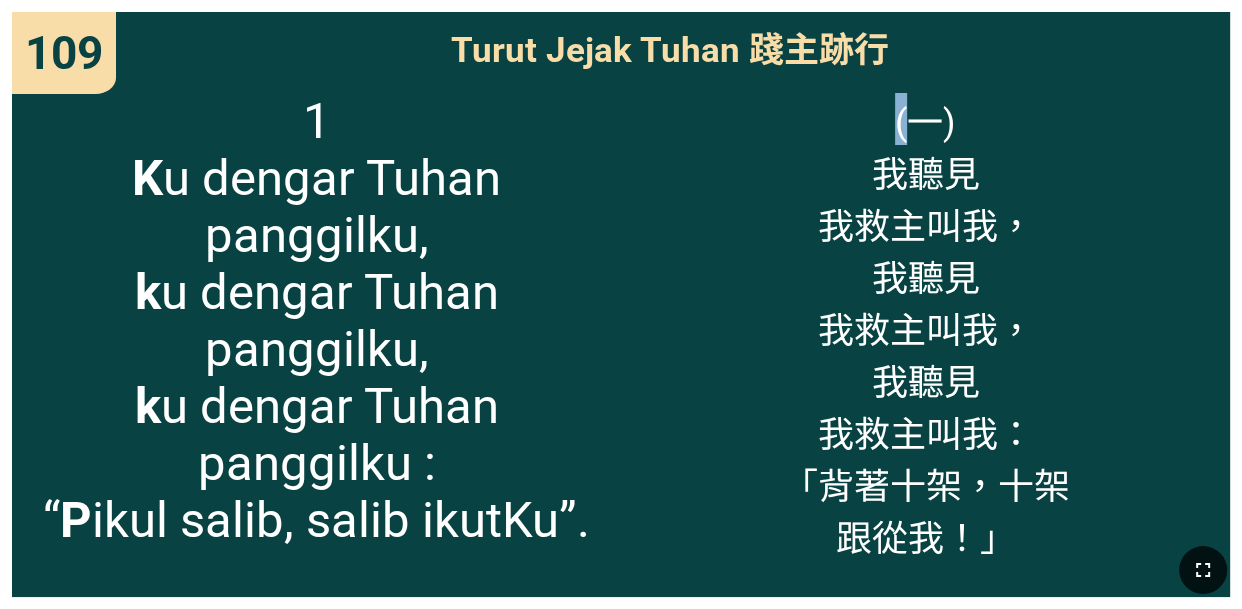 type 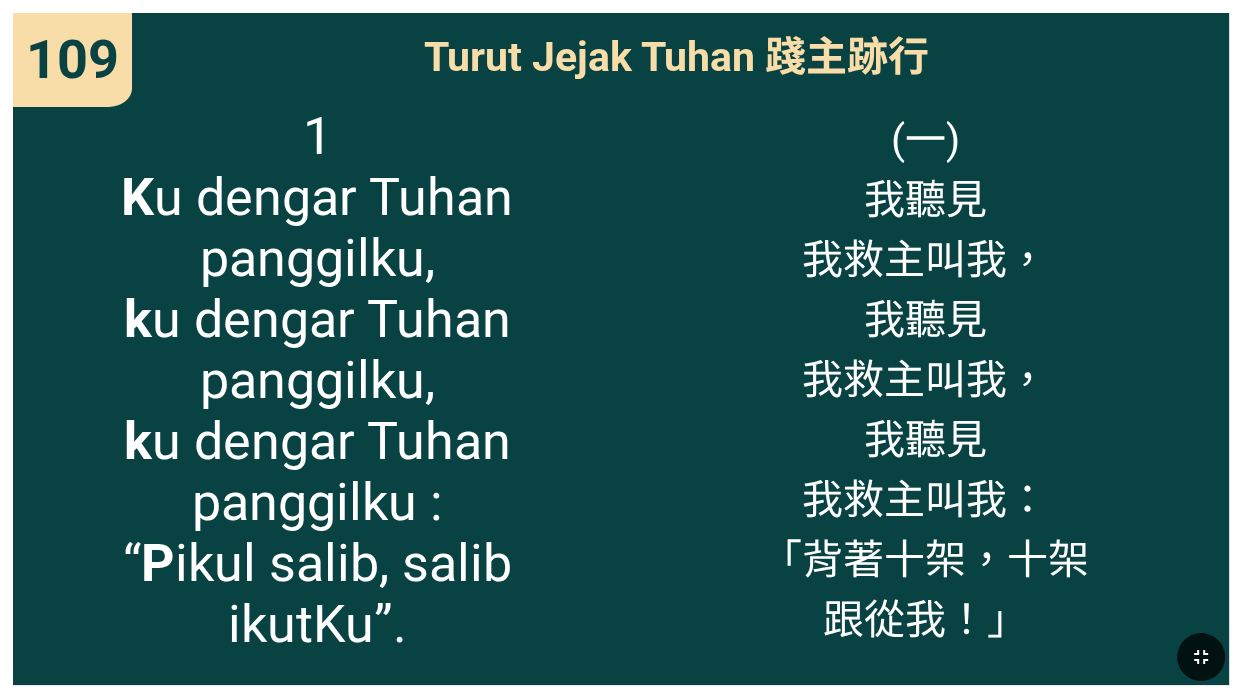 click on "(一) 我聽見 我救主叫我， 我聽見 我救主叫我， 我聽見 我救主叫我： 「背著十架，十架 跟從我！」" at bounding box center (925, 388) 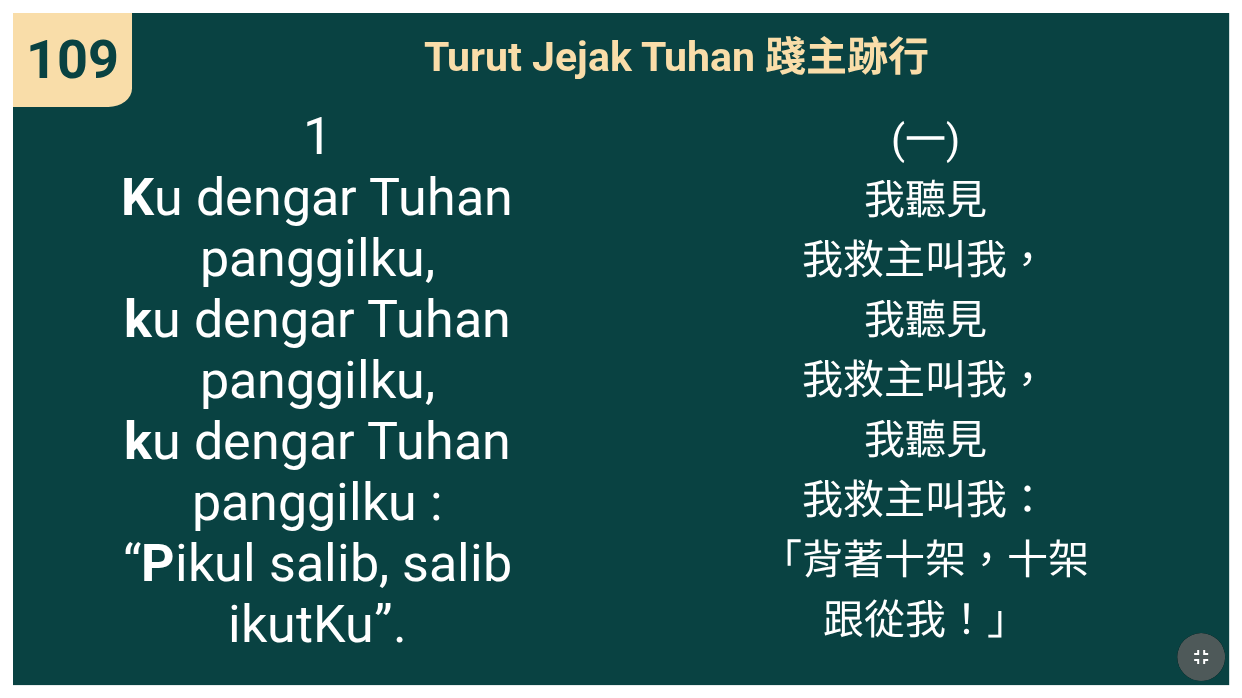 click 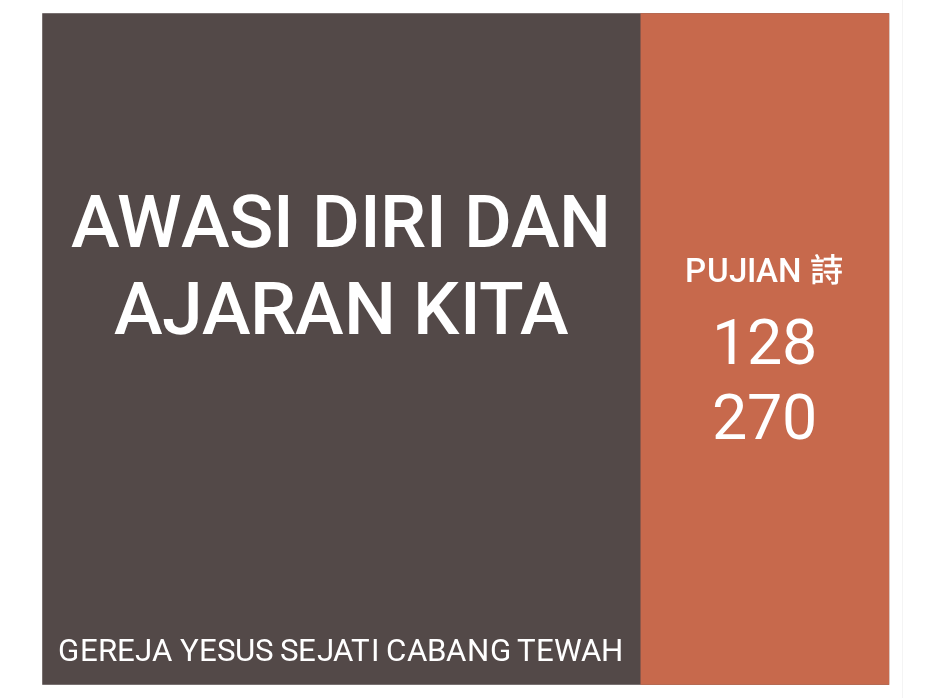 scroll, scrollTop: 0, scrollLeft: 0, axis: both 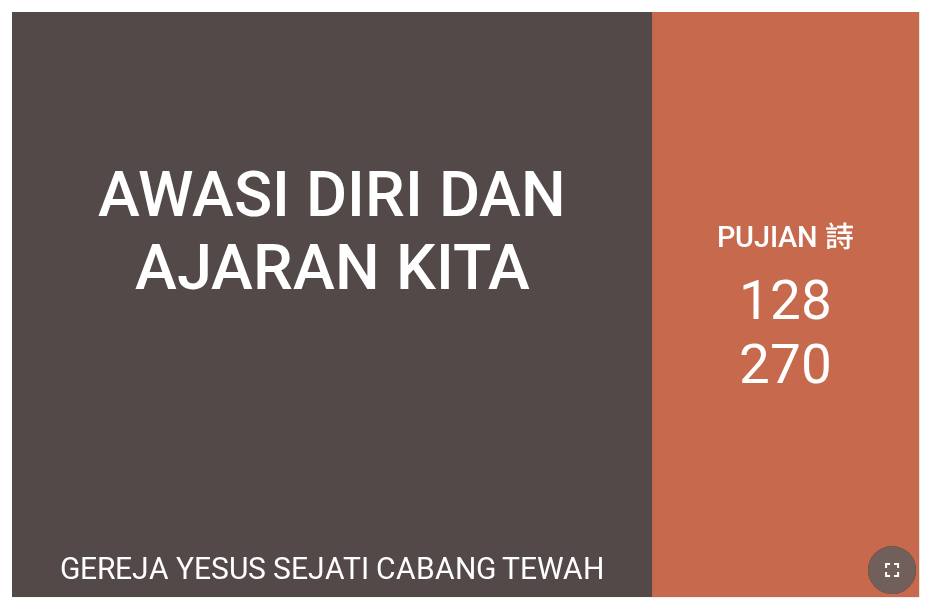 click at bounding box center [892, 570] 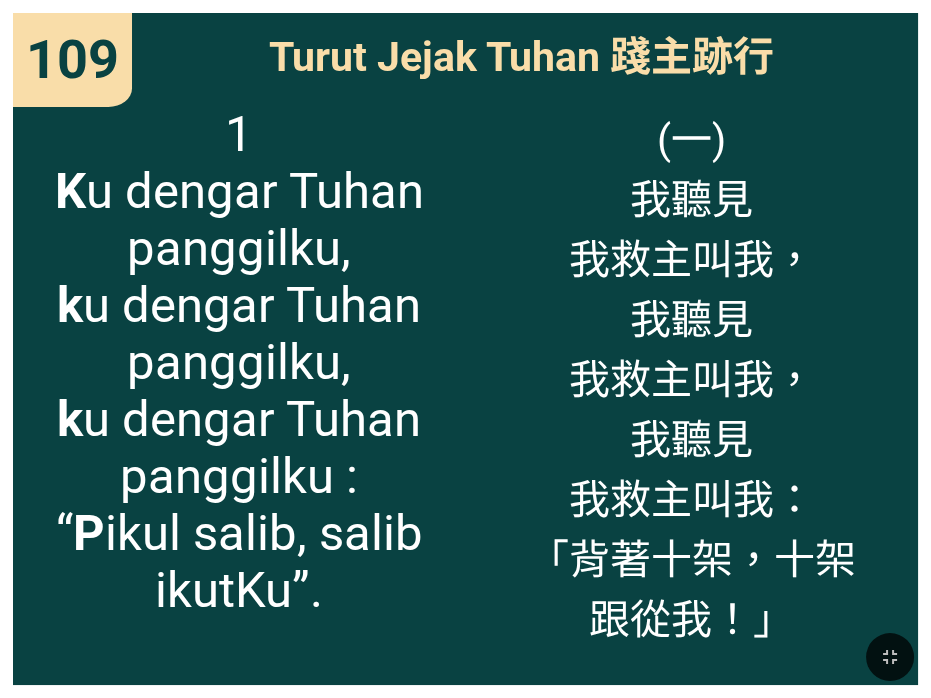 click at bounding box center [465, 656] 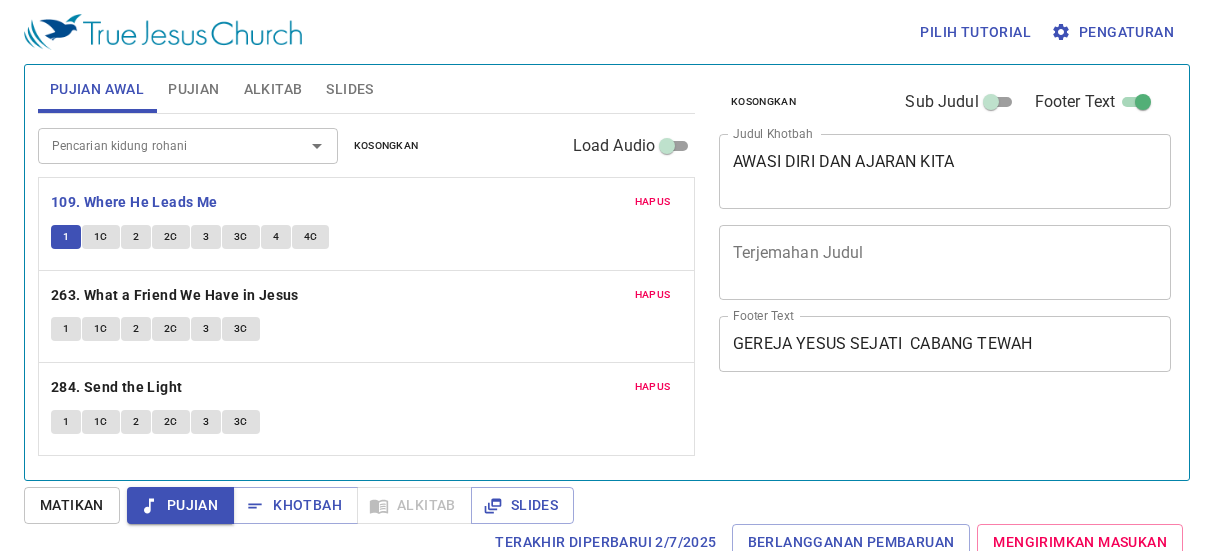scroll, scrollTop: 0, scrollLeft: 0, axis: both 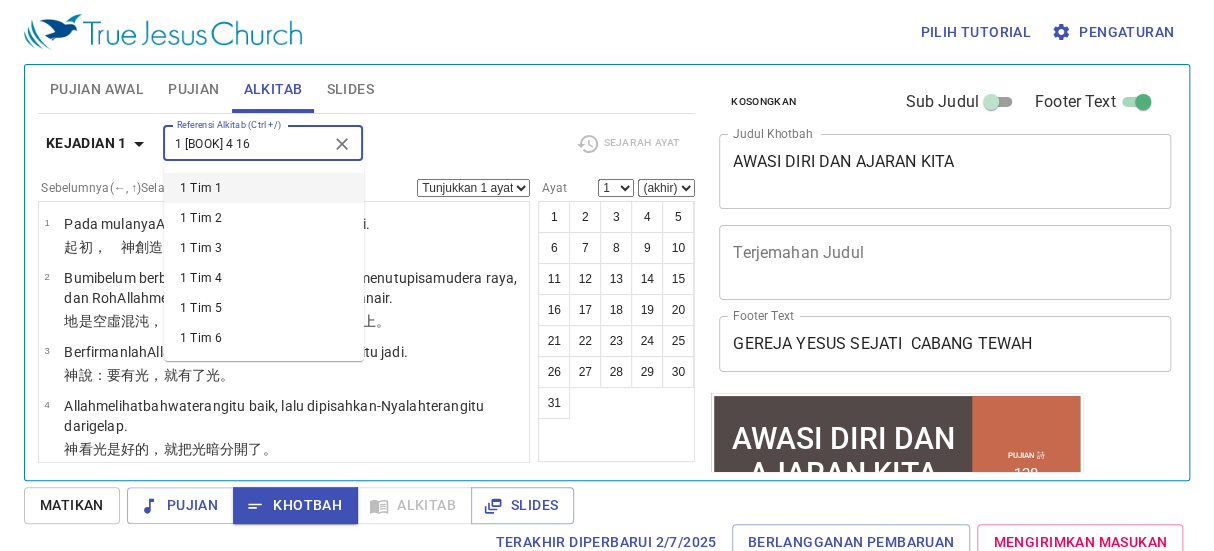 click on "1 tim 4 16" at bounding box center [246, 143] 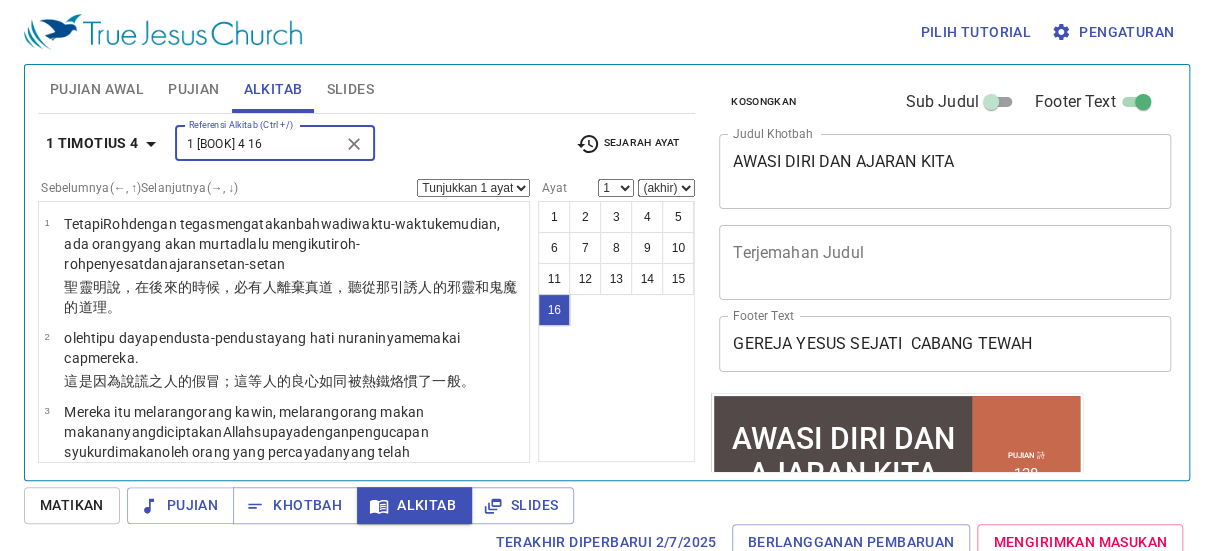 type on "1 Tim 4 16" 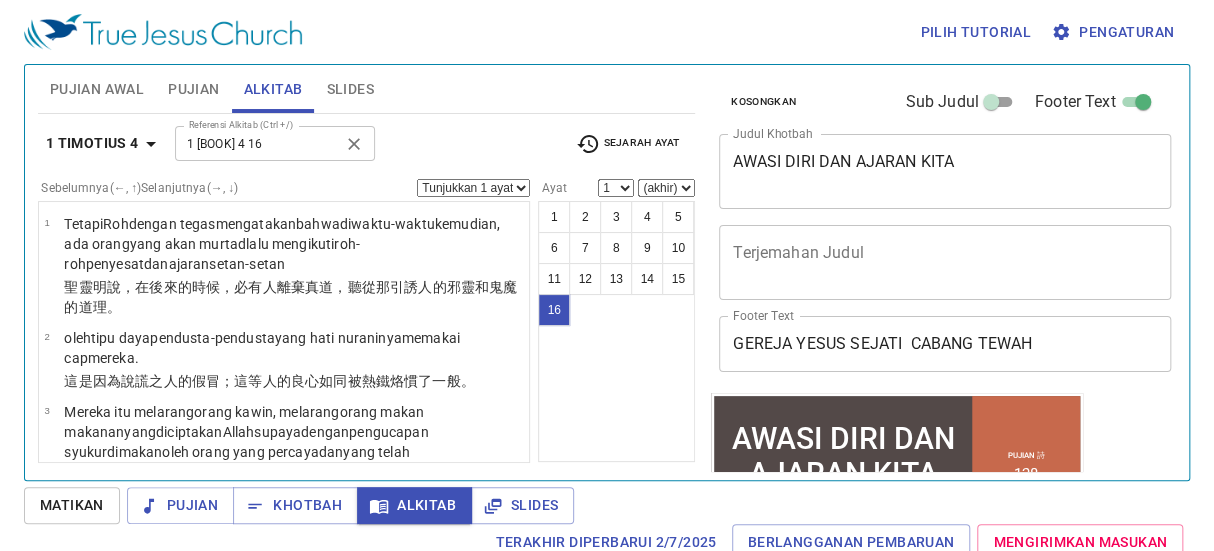 select on "16" 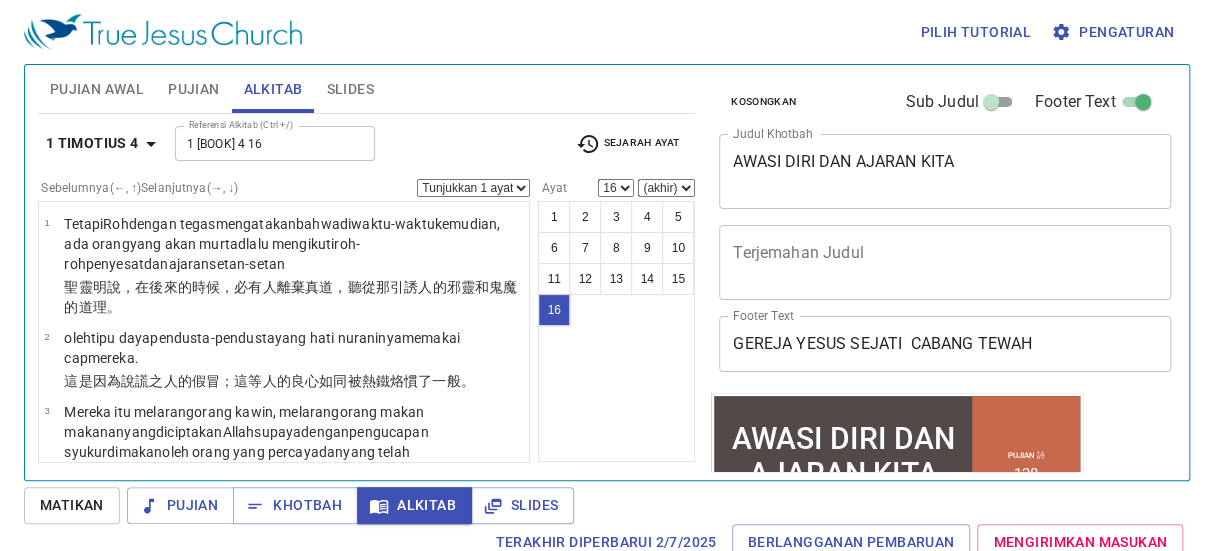 type 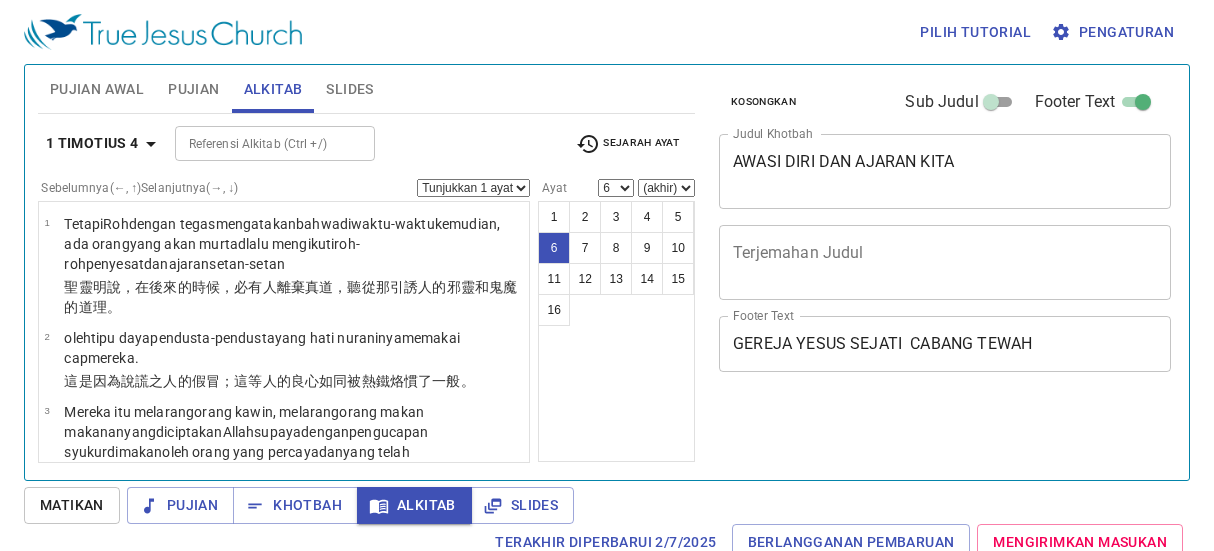 select on "6" 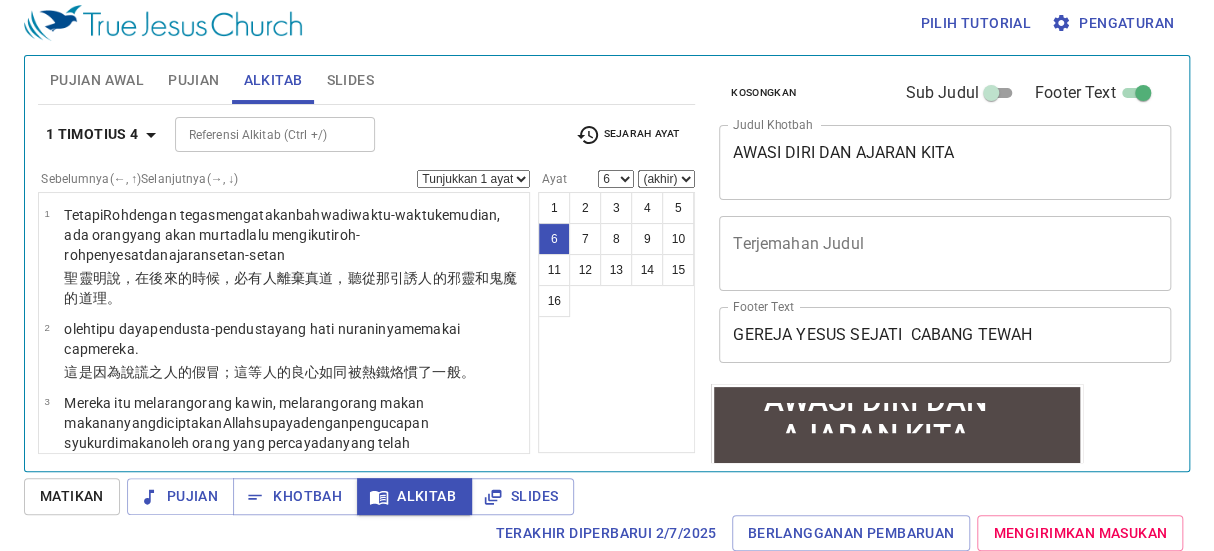 scroll, scrollTop: 0, scrollLeft: 0, axis: both 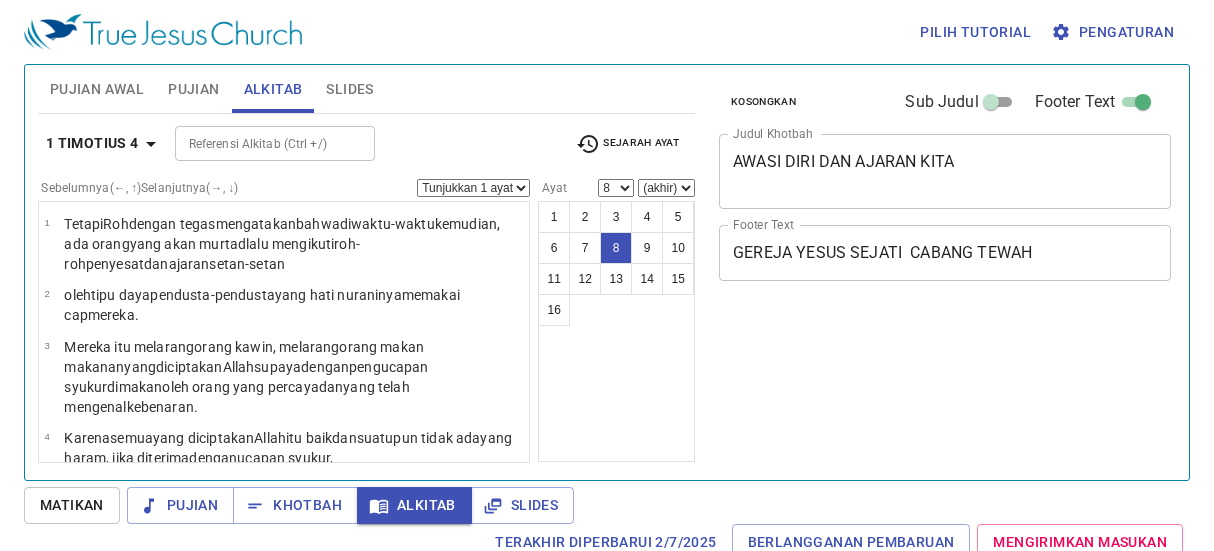 select on "8" 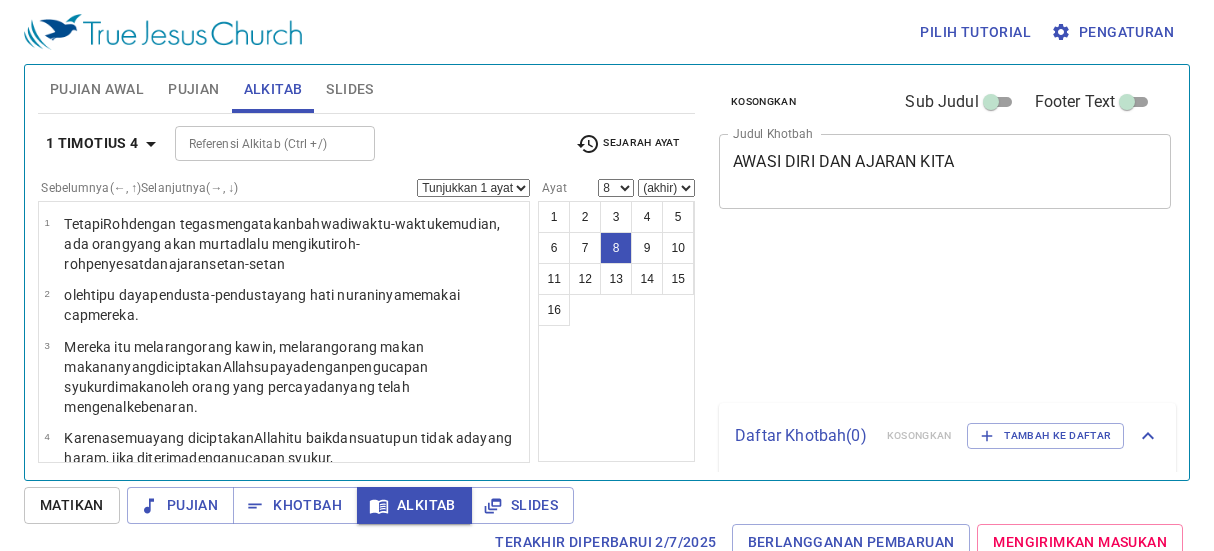 select on "8" 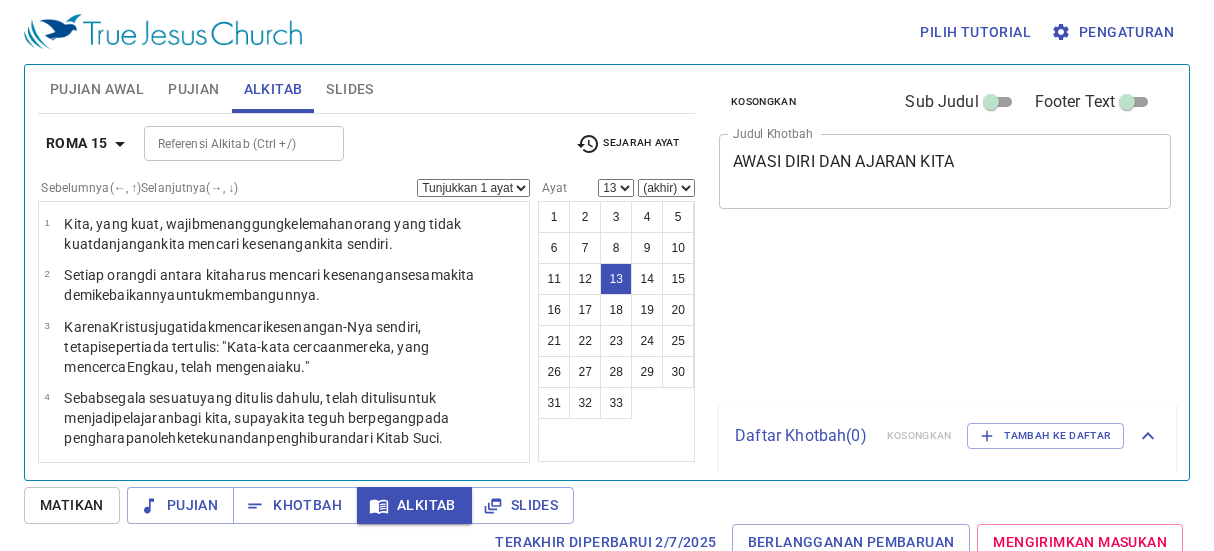 select on "13" 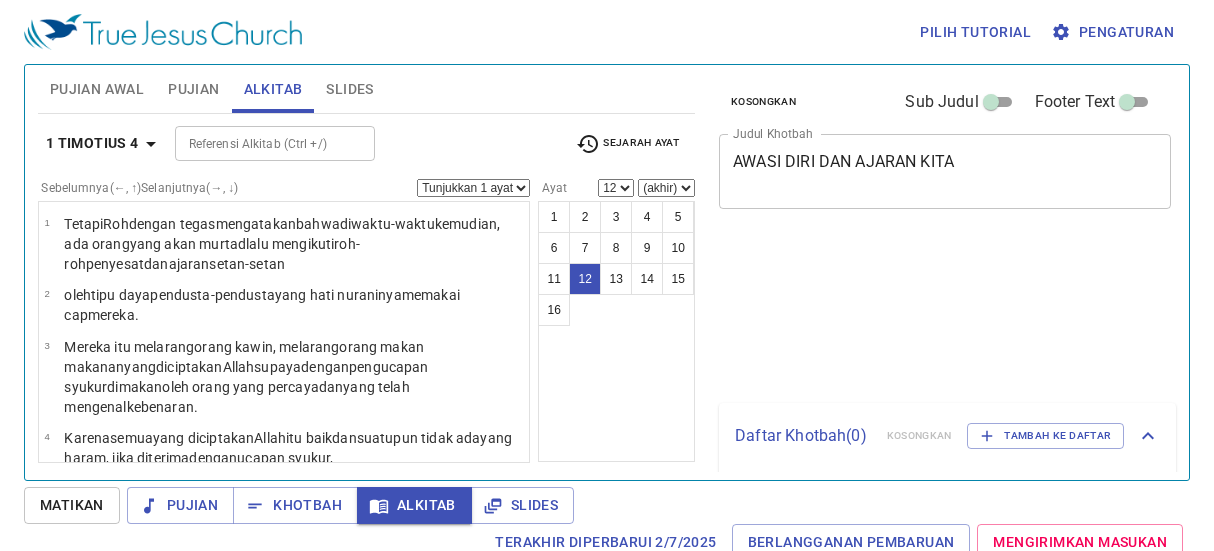 select on "12" 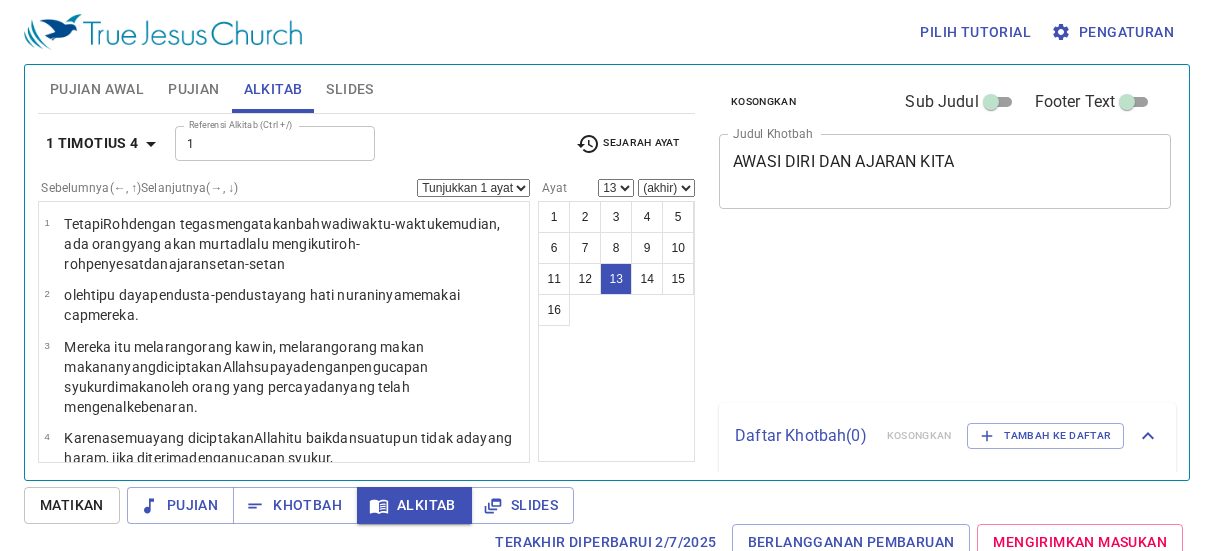 select on "13" 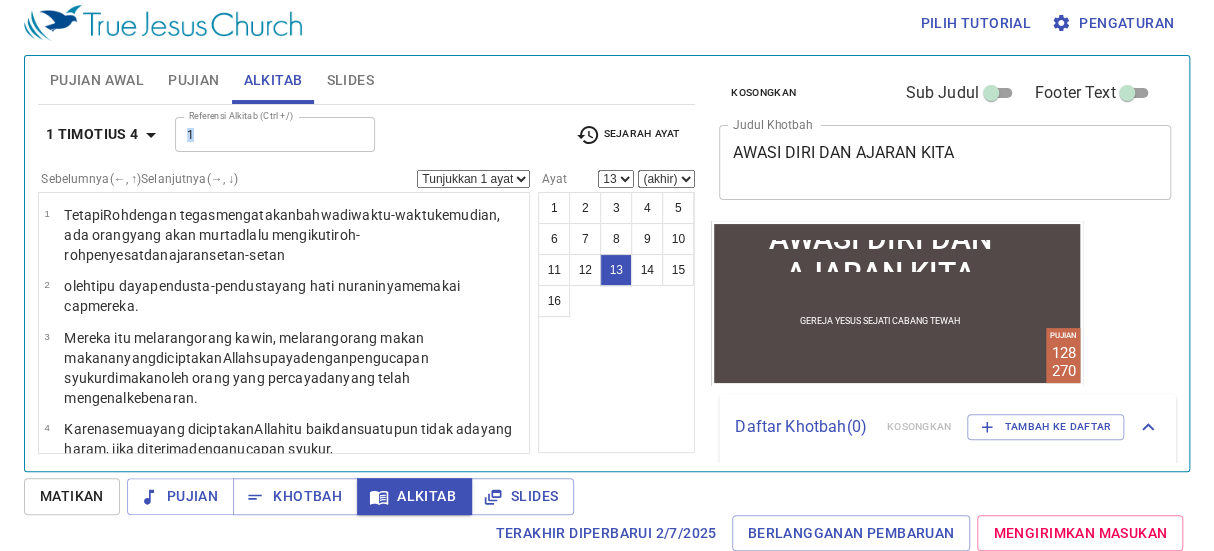 scroll, scrollTop: 0, scrollLeft: 0, axis: both 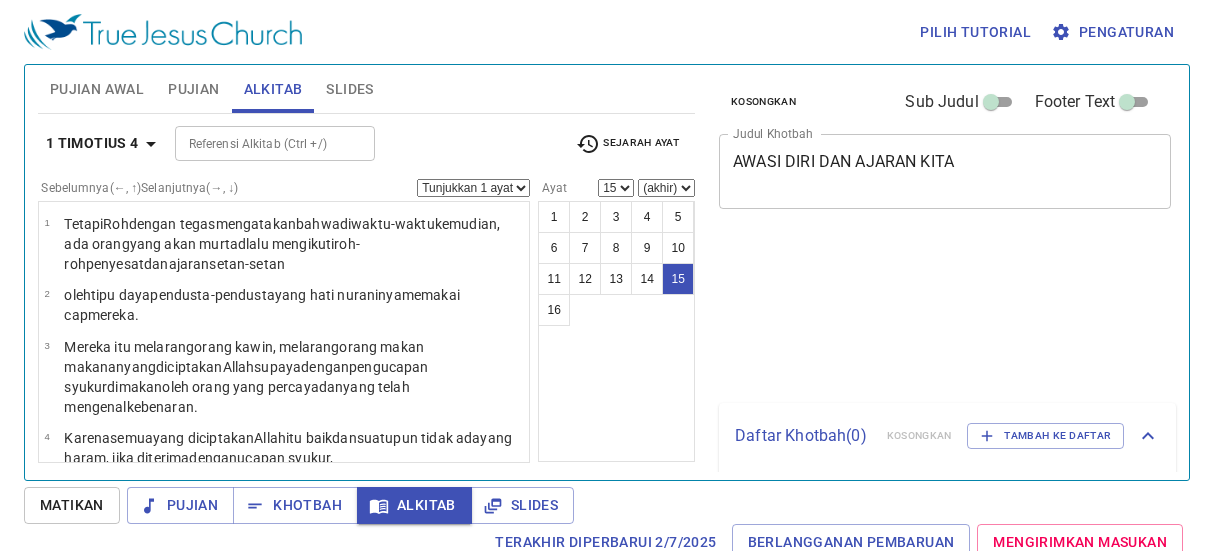 select on "15" 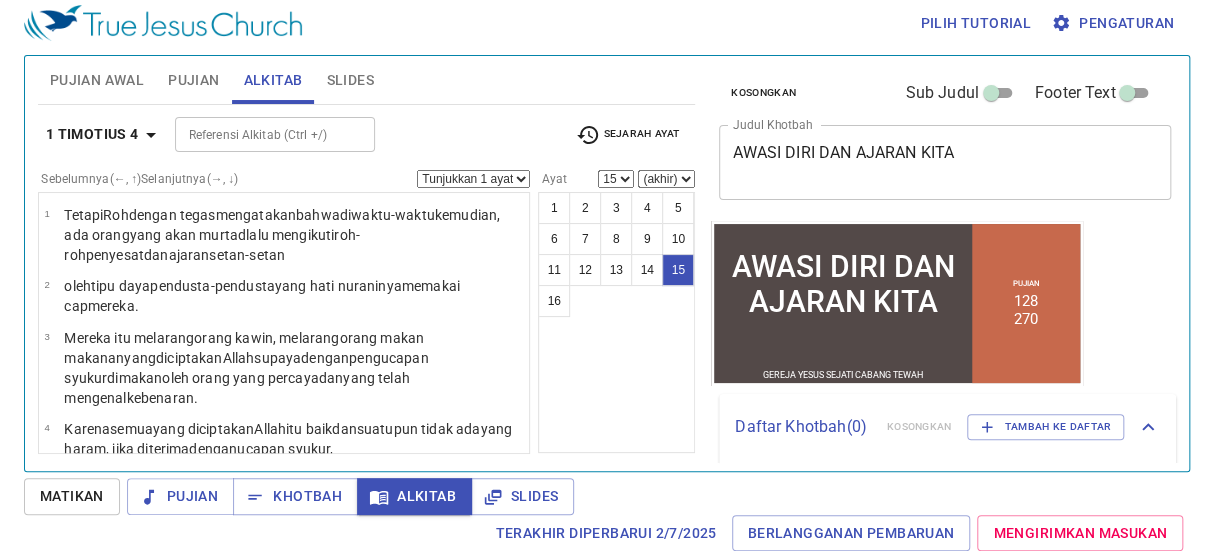 click on "Pujian" at bounding box center [193, 80] 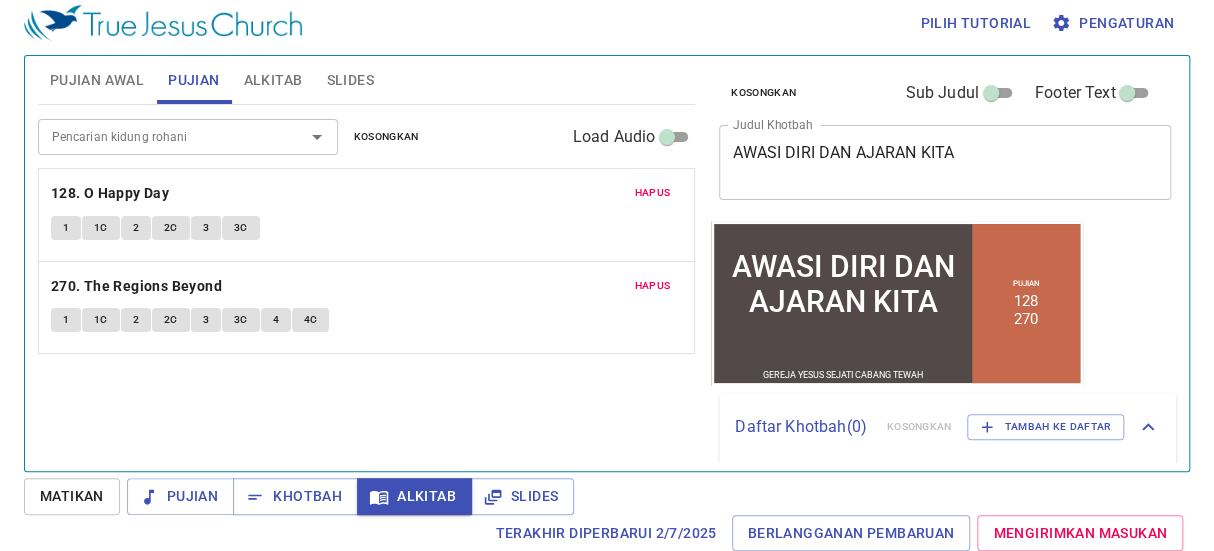scroll, scrollTop: 9, scrollLeft: 0, axis: vertical 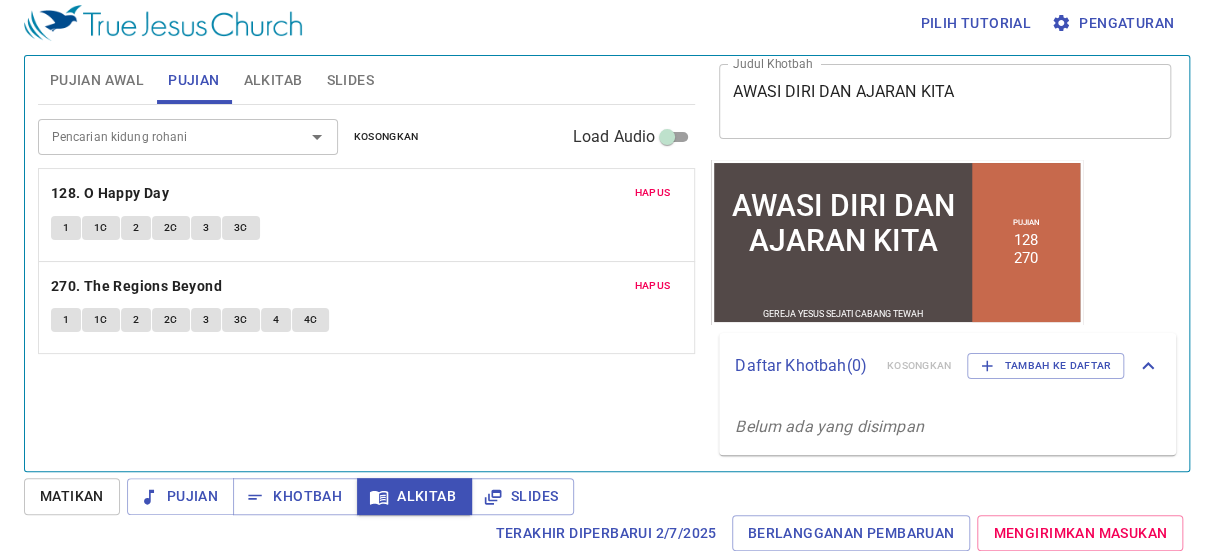 click on "Pujian" at bounding box center (193, 80) 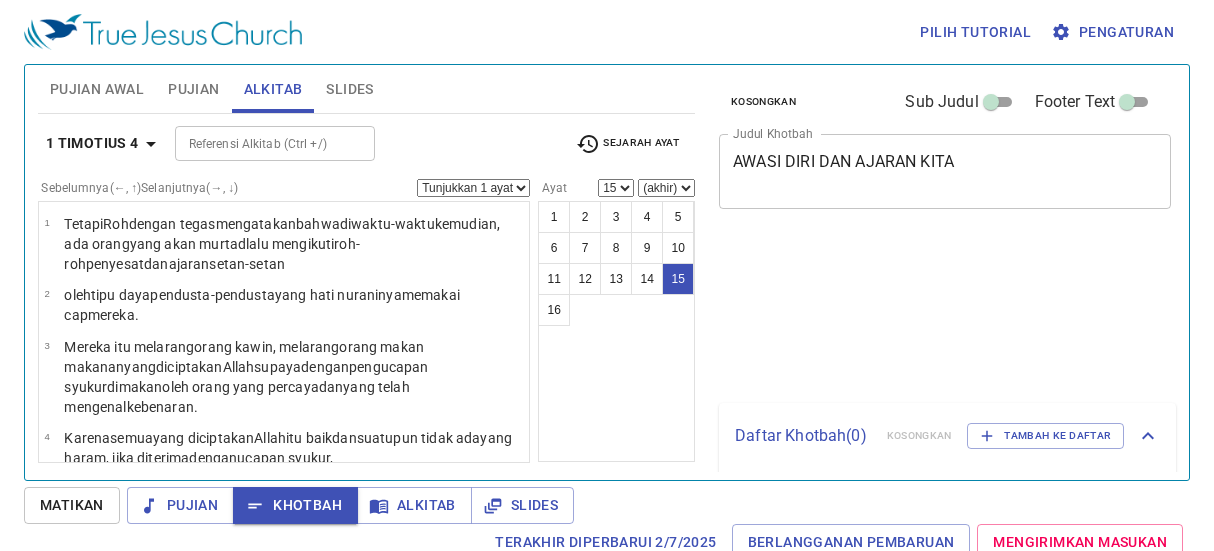 select on "15" 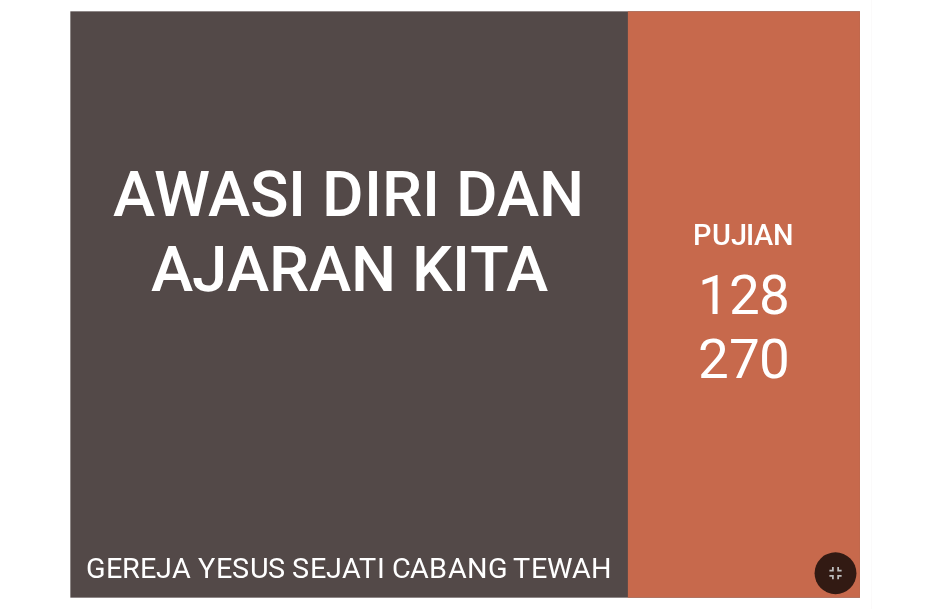 scroll, scrollTop: 0, scrollLeft: 0, axis: both 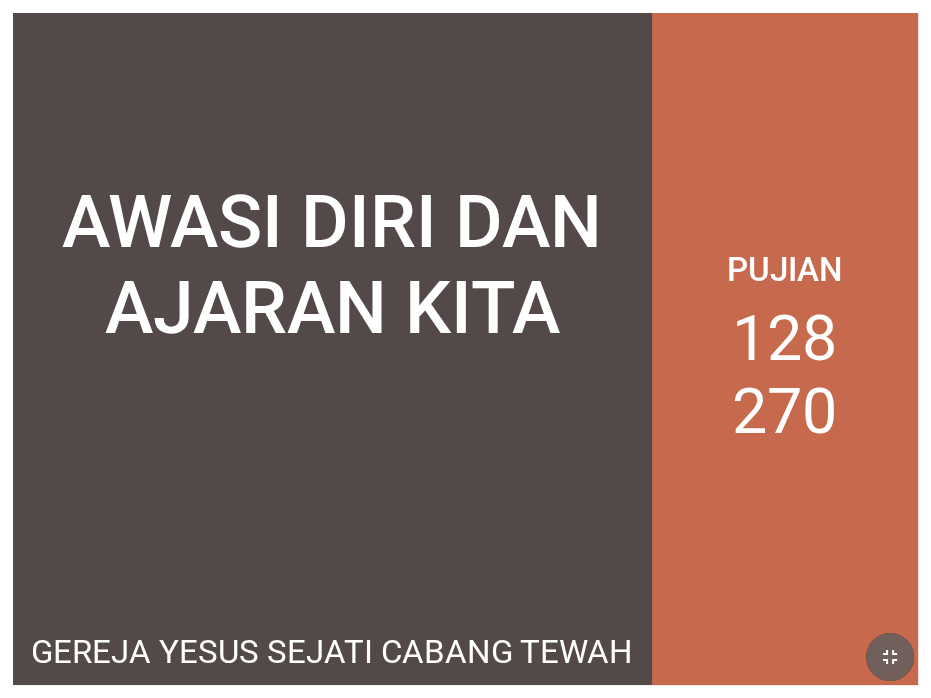 click at bounding box center (890, 657) 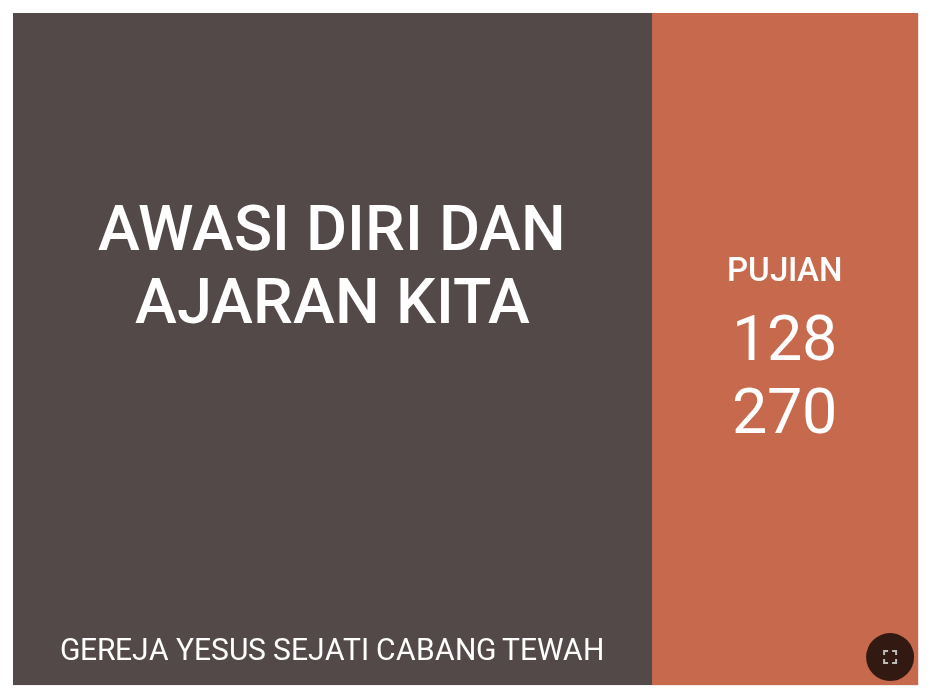 drag, startPoint x: 897, startPoint y: 654, endPoint x: 897, endPoint y: 601, distance: 53 